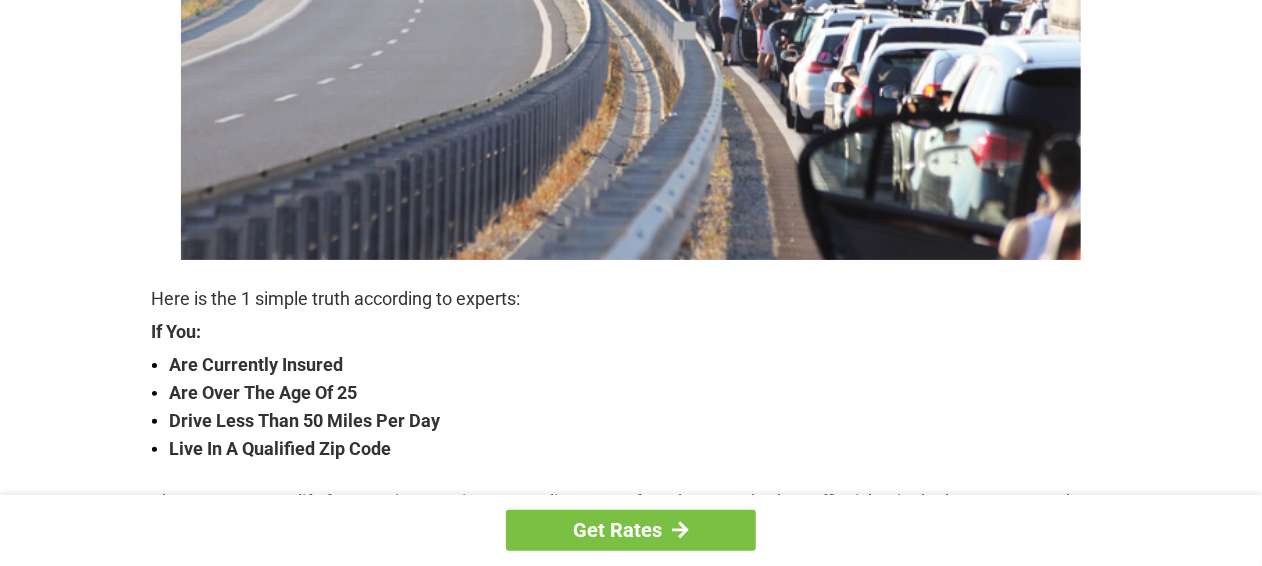 scroll, scrollTop: 500, scrollLeft: 0, axis: vertical 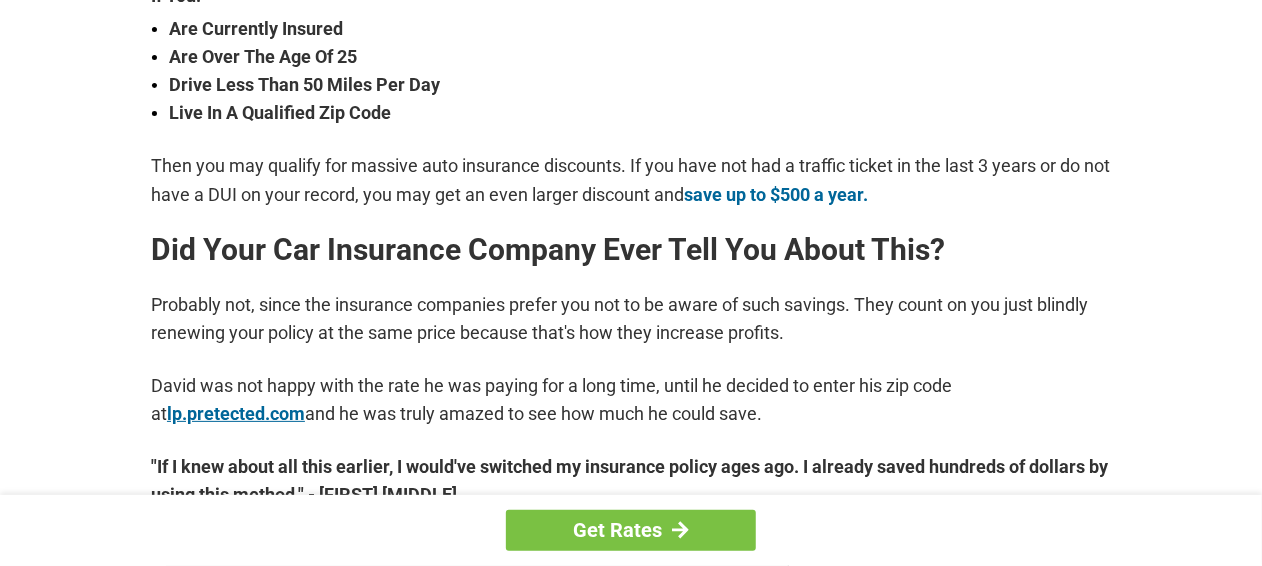 click on "lp.pretected.com" at bounding box center (236, 413) 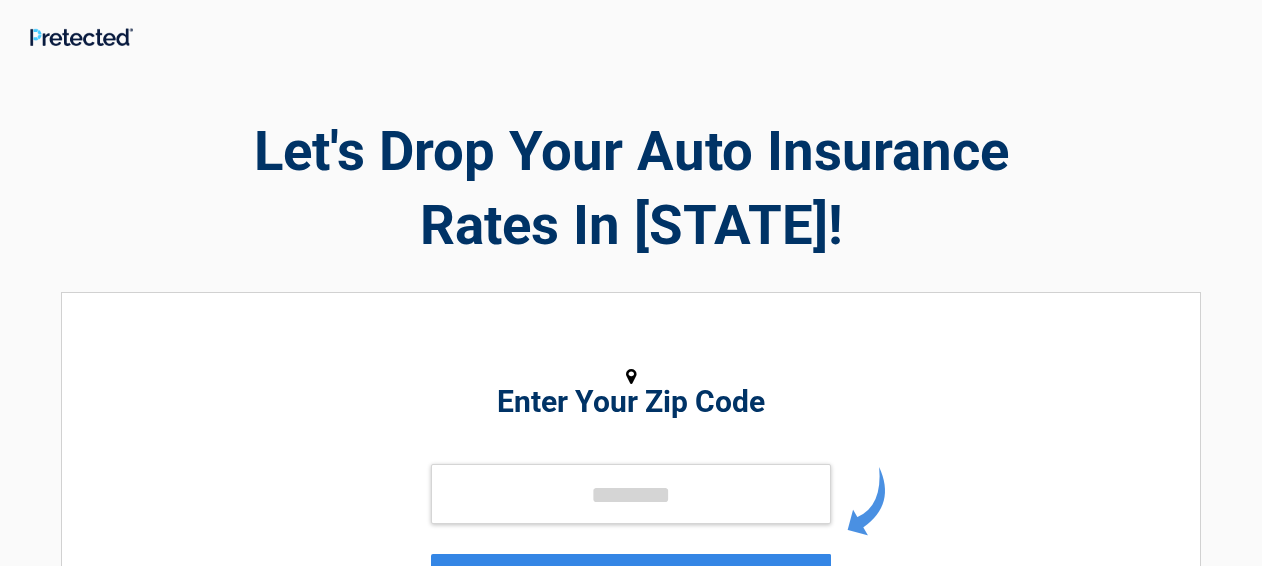 scroll, scrollTop: 0, scrollLeft: 0, axis: both 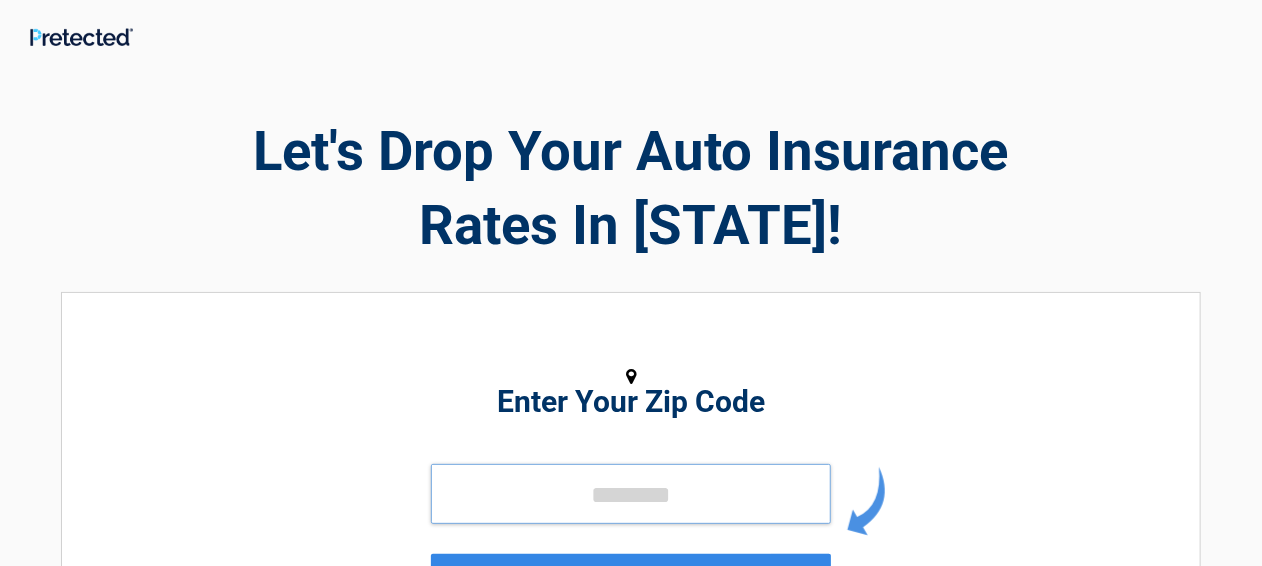 click at bounding box center [631, 494] 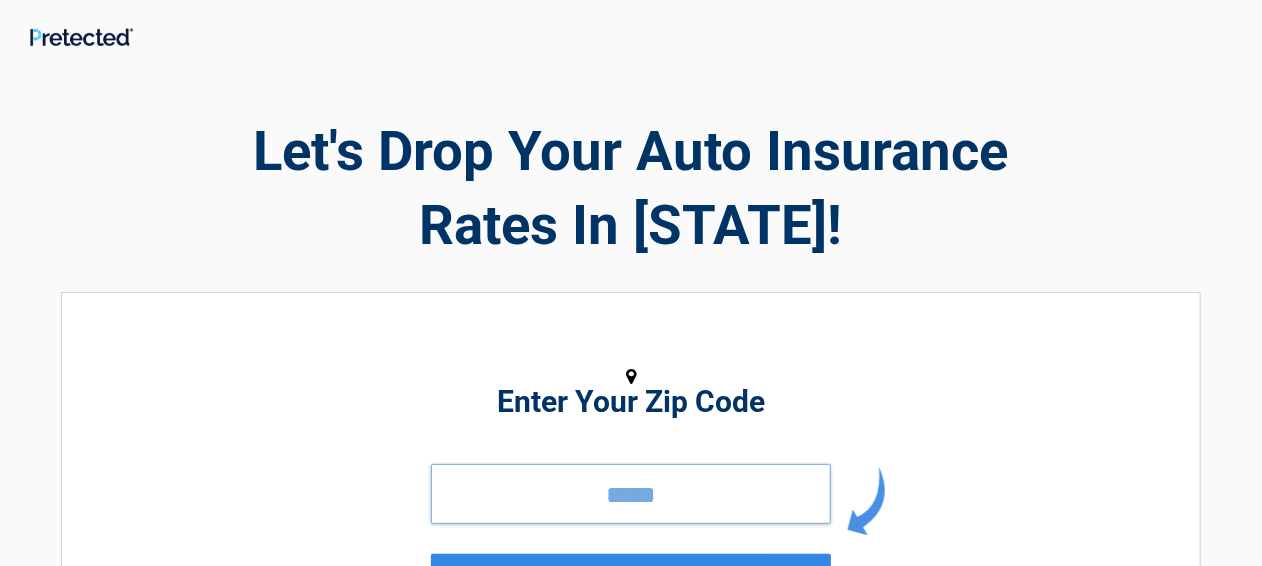 scroll, scrollTop: 0, scrollLeft: 0, axis: both 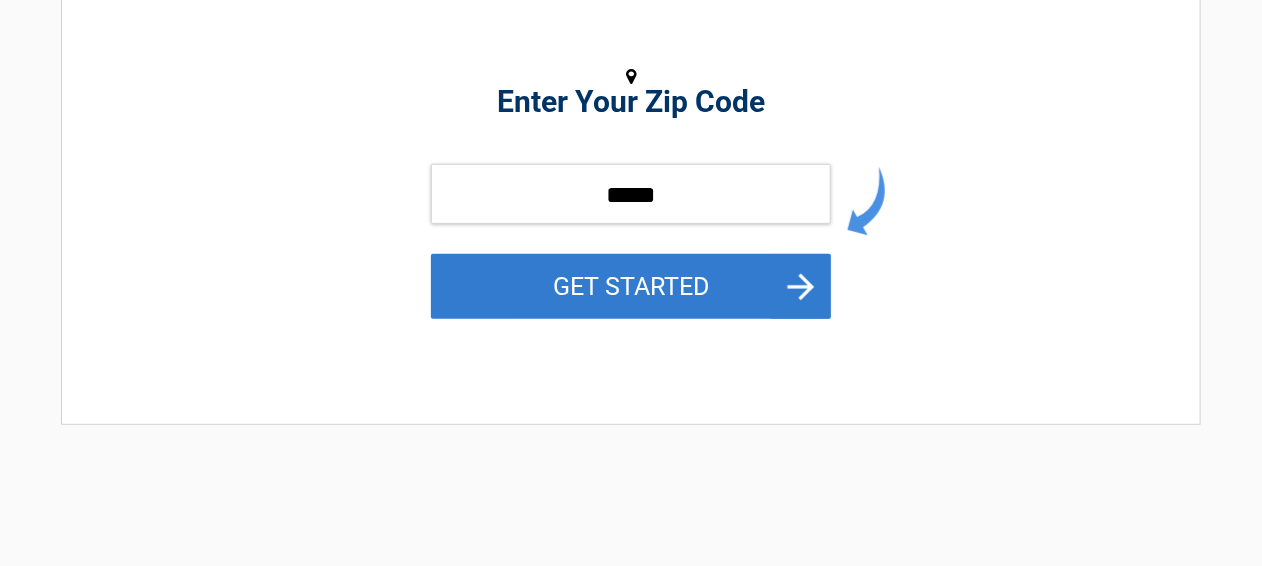 click on "GET STARTED" at bounding box center (631, 286) 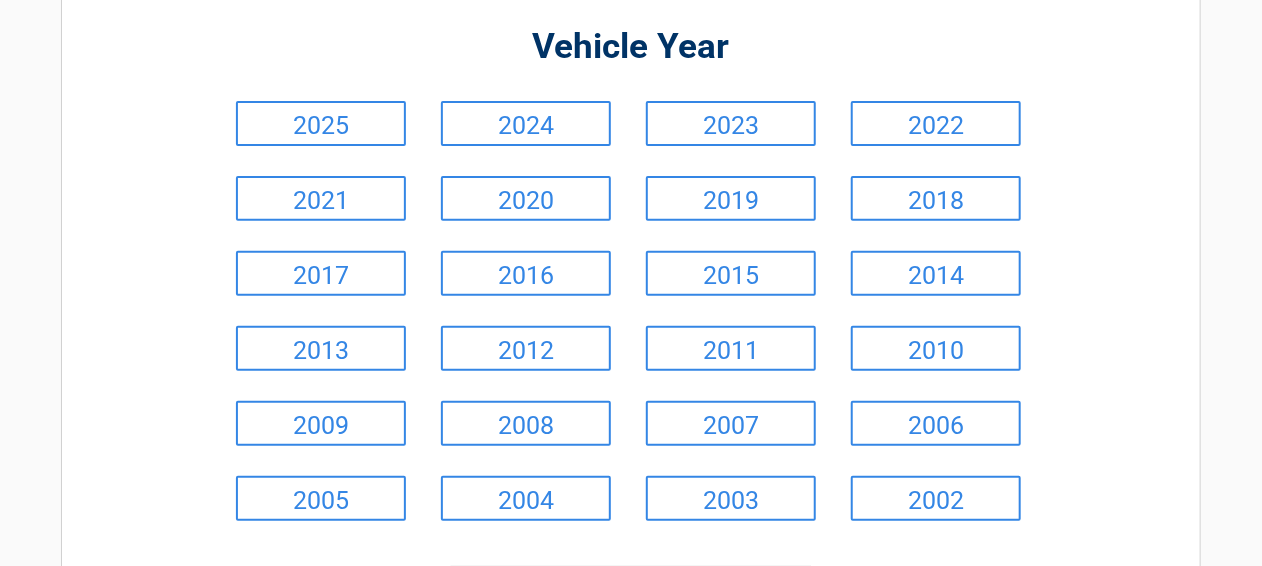 scroll, scrollTop: 200, scrollLeft: 0, axis: vertical 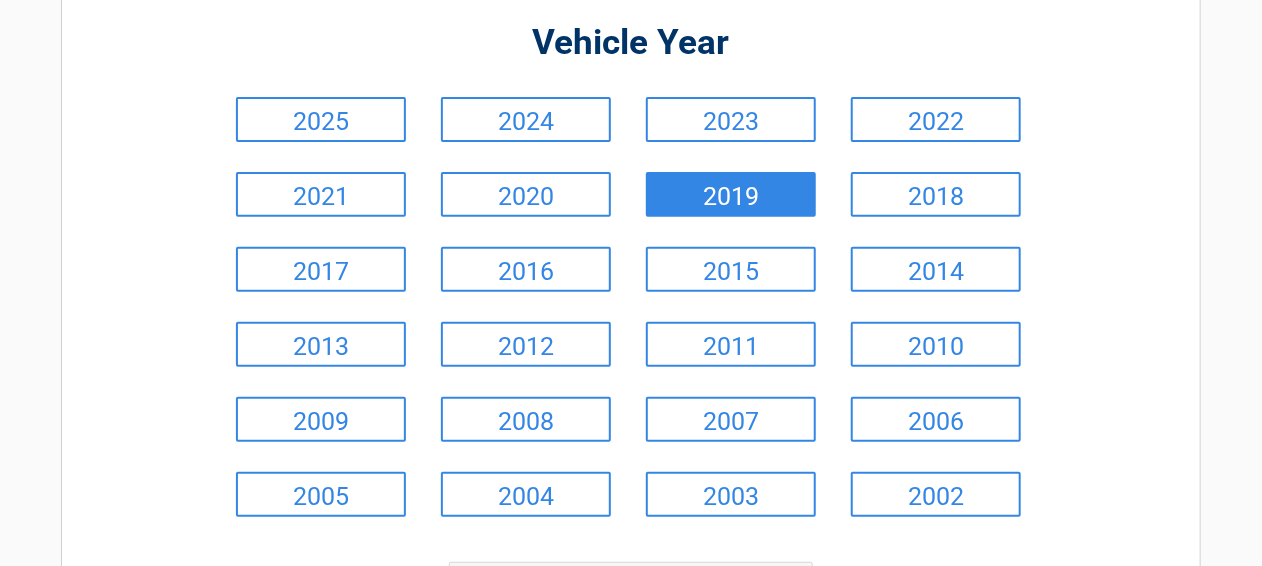 click on "2019" at bounding box center [731, 194] 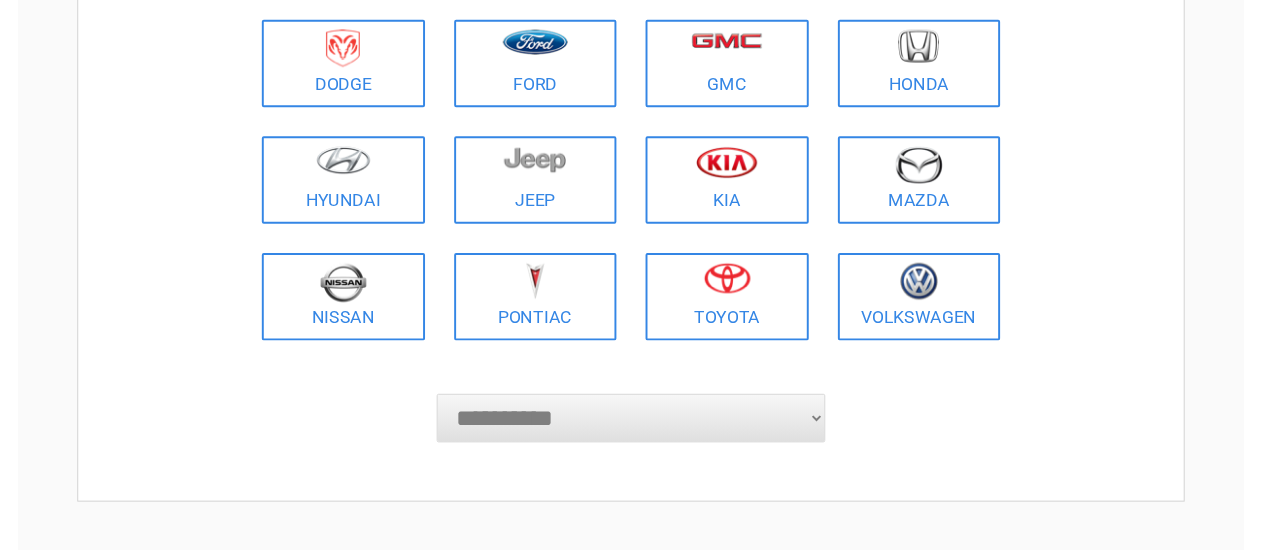 scroll, scrollTop: 185, scrollLeft: 0, axis: vertical 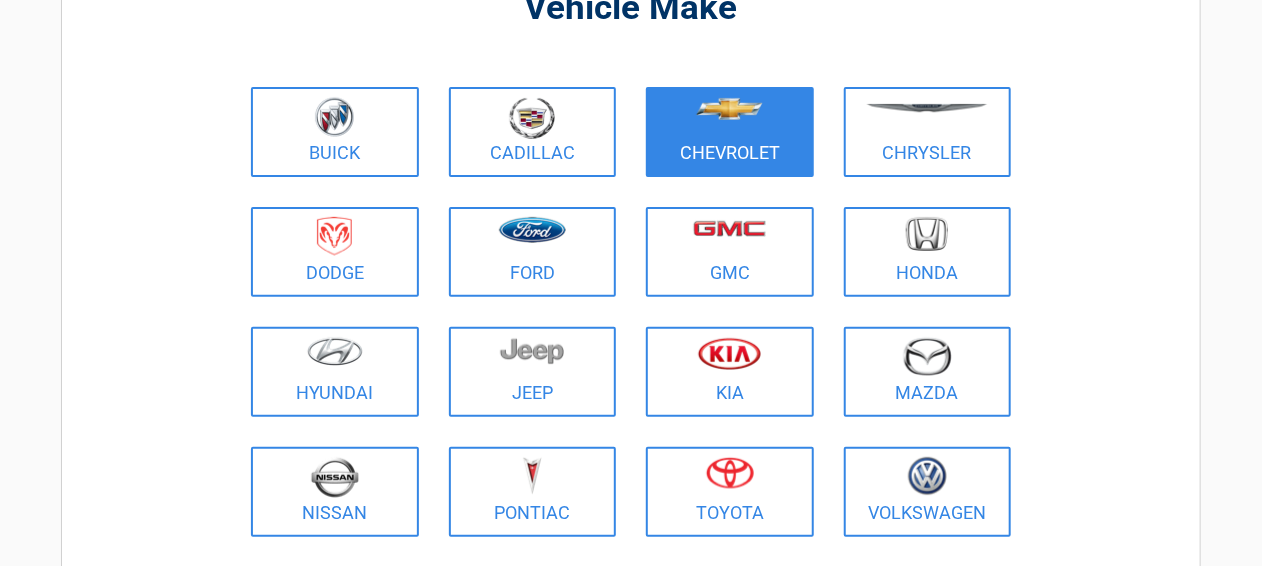 click on "Chevrolet" at bounding box center (730, 132) 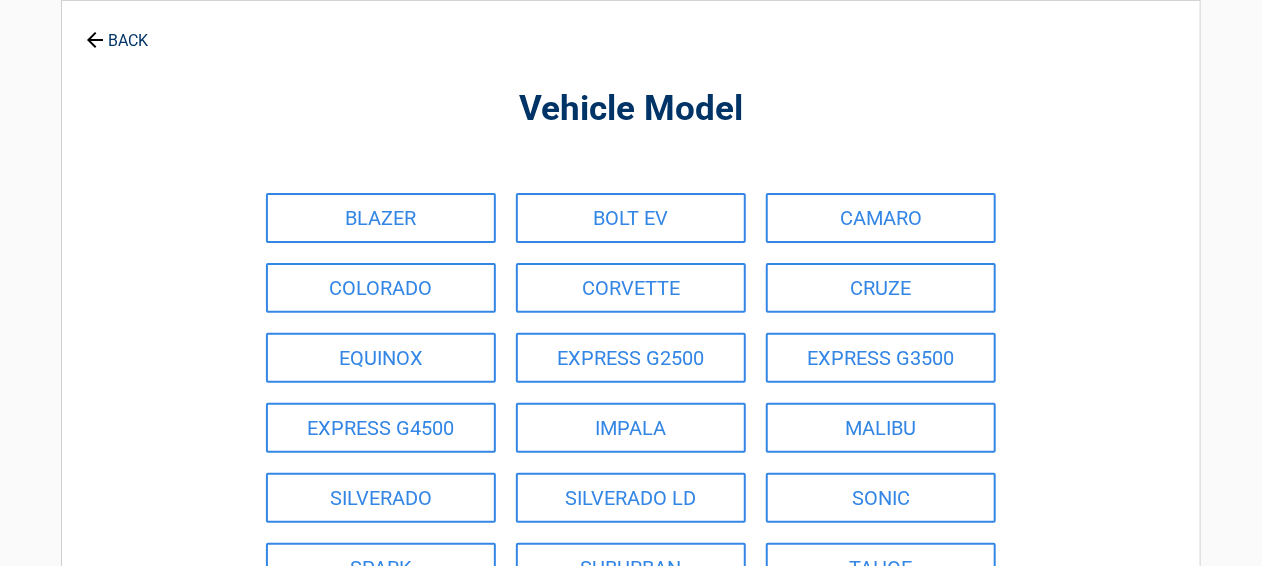 scroll, scrollTop: 0, scrollLeft: 0, axis: both 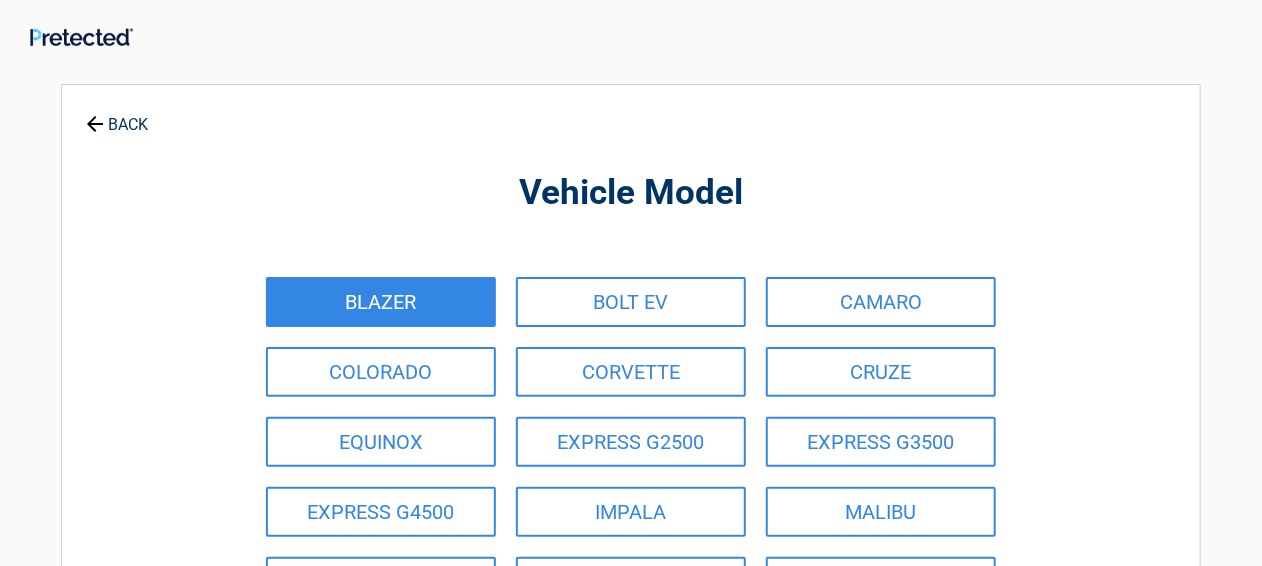 click on "BLAZER" at bounding box center (381, 302) 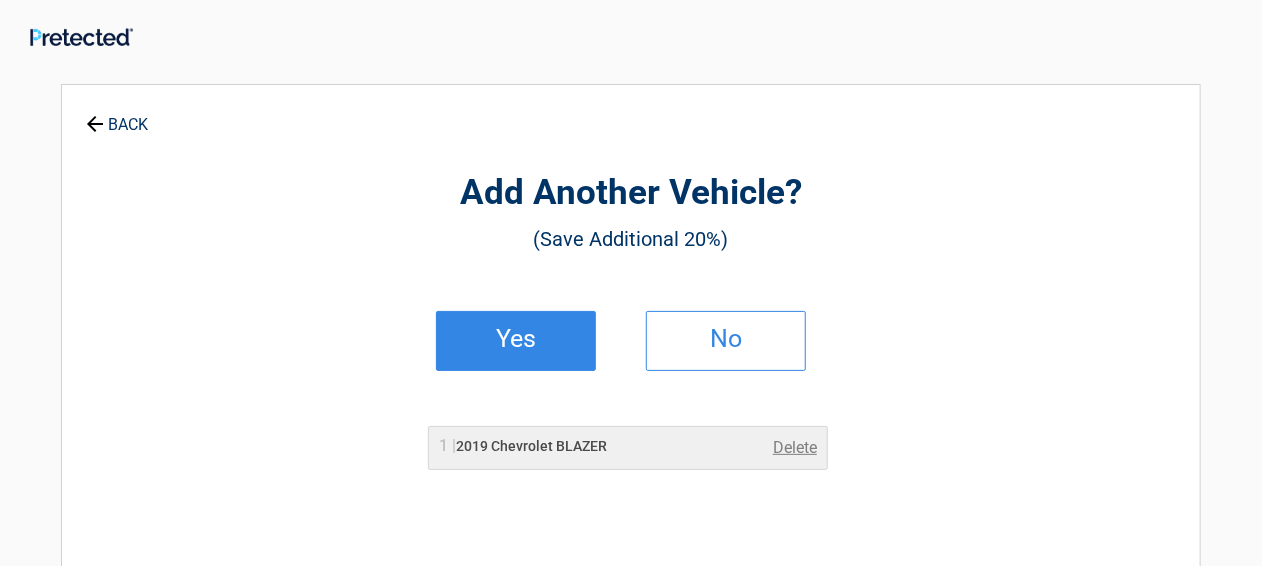 click on "Yes" at bounding box center [516, 339] 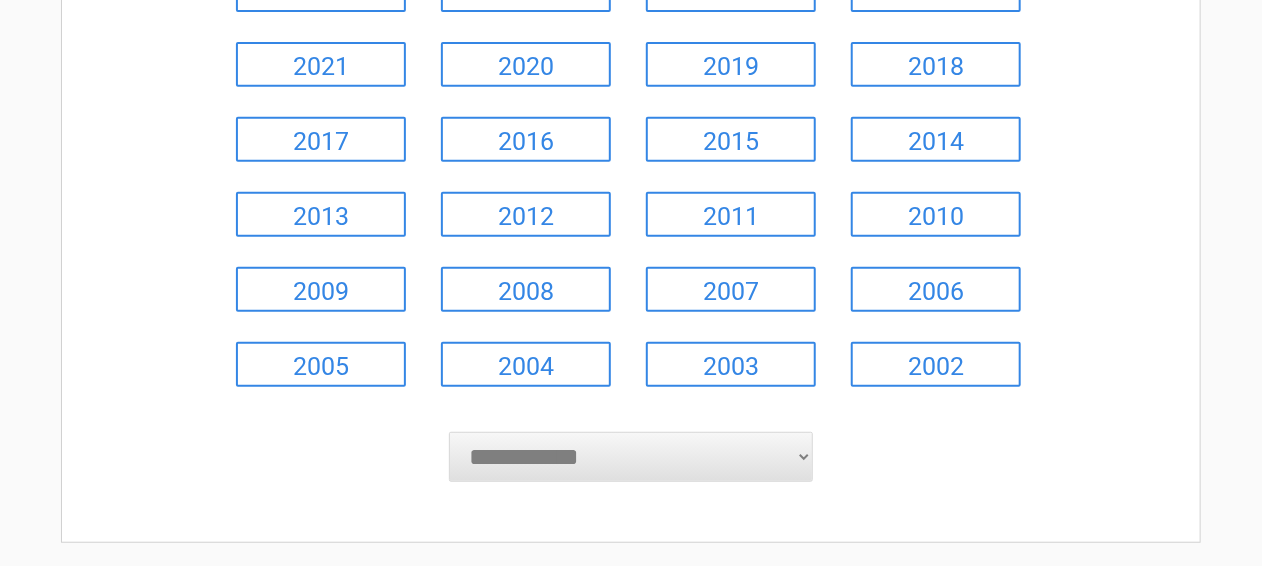 scroll, scrollTop: 400, scrollLeft: 0, axis: vertical 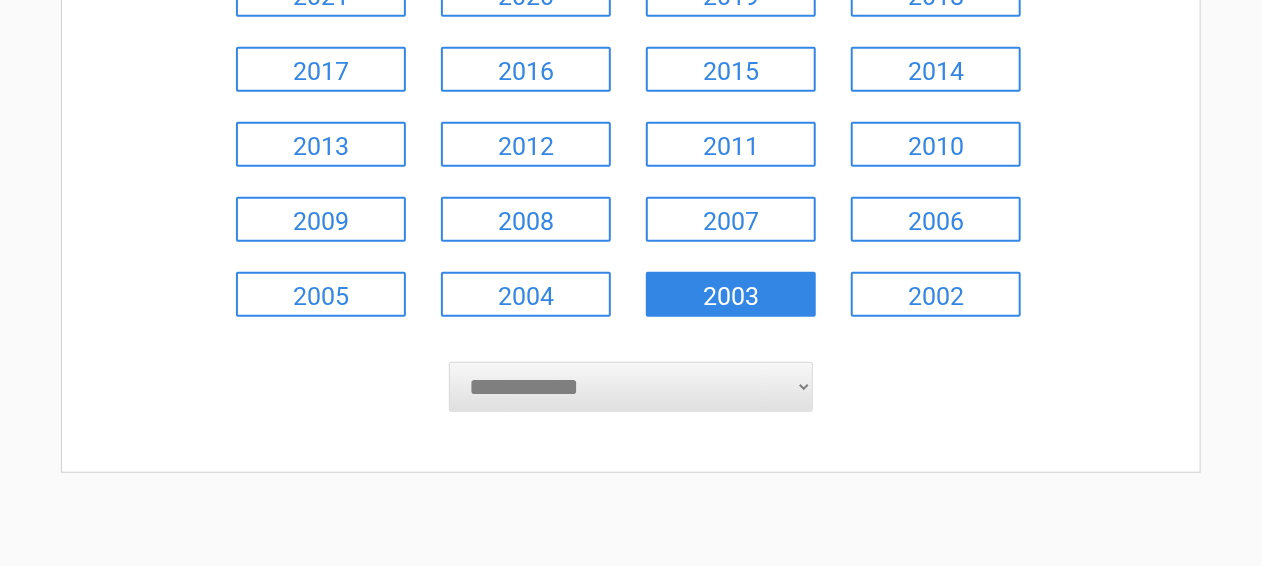 click on "2003" at bounding box center [731, 294] 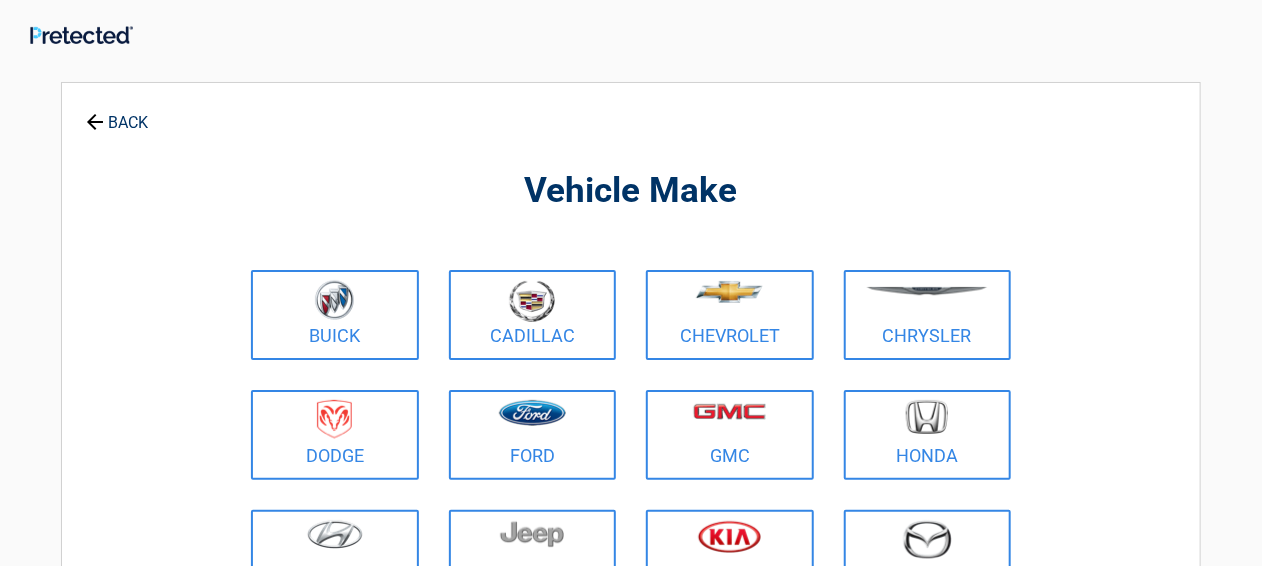 scroll, scrollTop: 0, scrollLeft: 0, axis: both 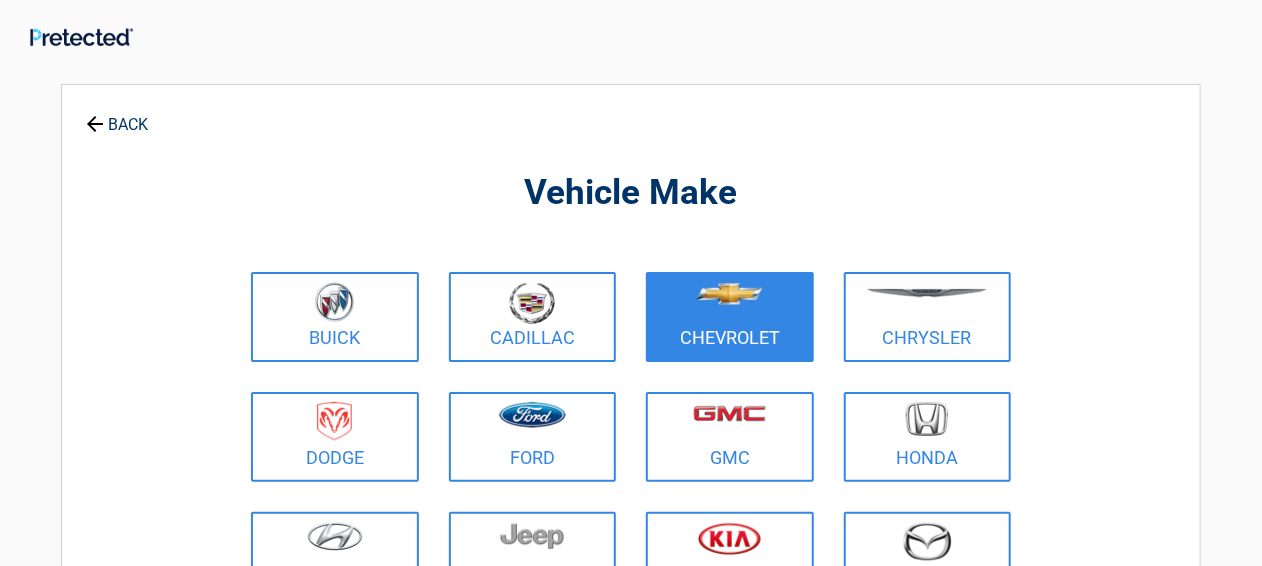 click at bounding box center [730, 304] 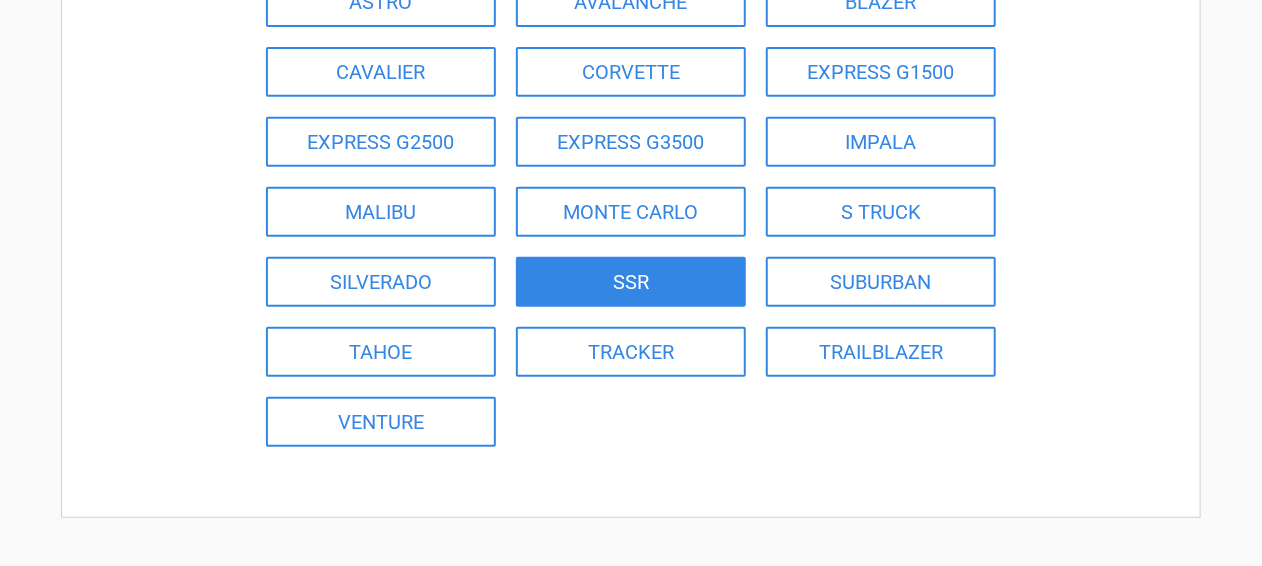 scroll, scrollTop: 200, scrollLeft: 0, axis: vertical 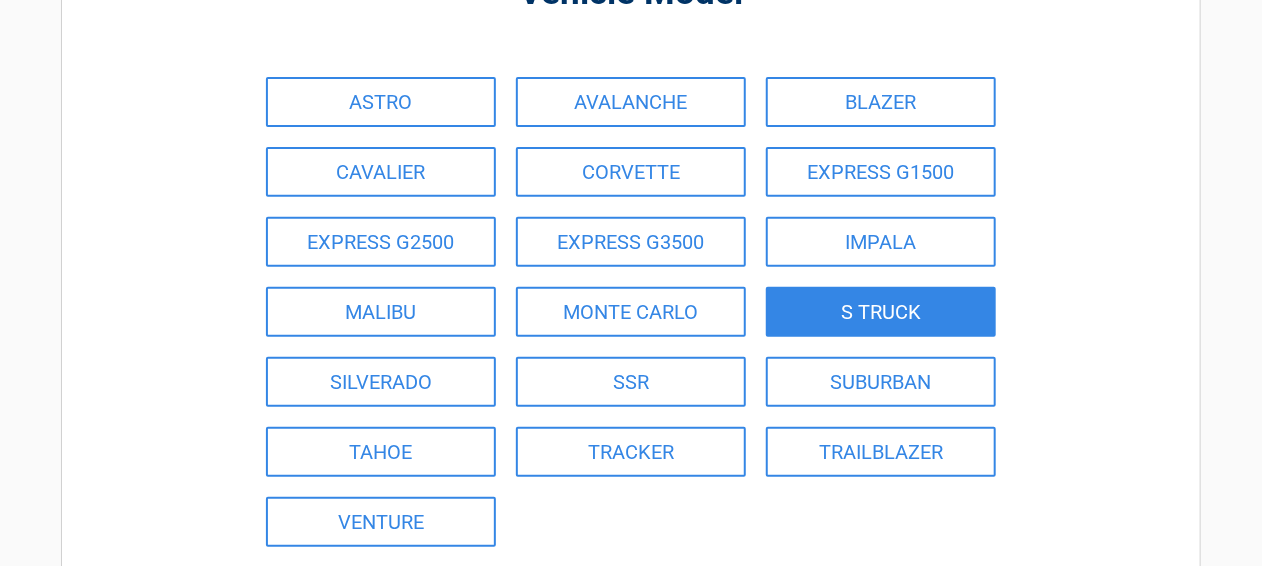 click on "S TRUCK" at bounding box center [881, 312] 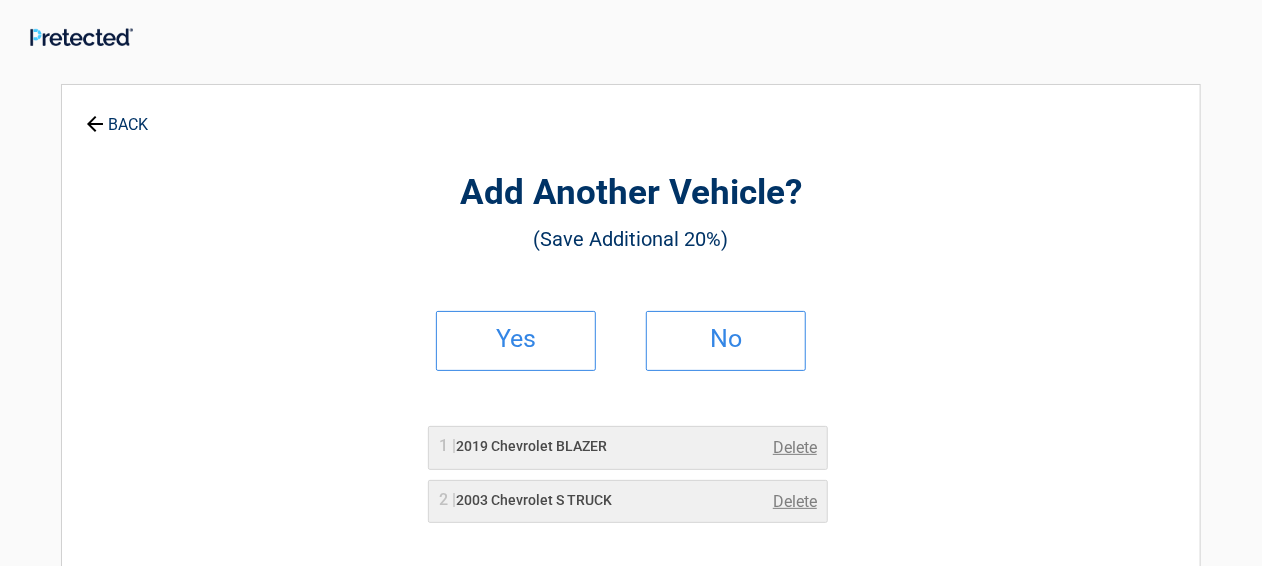 scroll, scrollTop: 0, scrollLeft: 0, axis: both 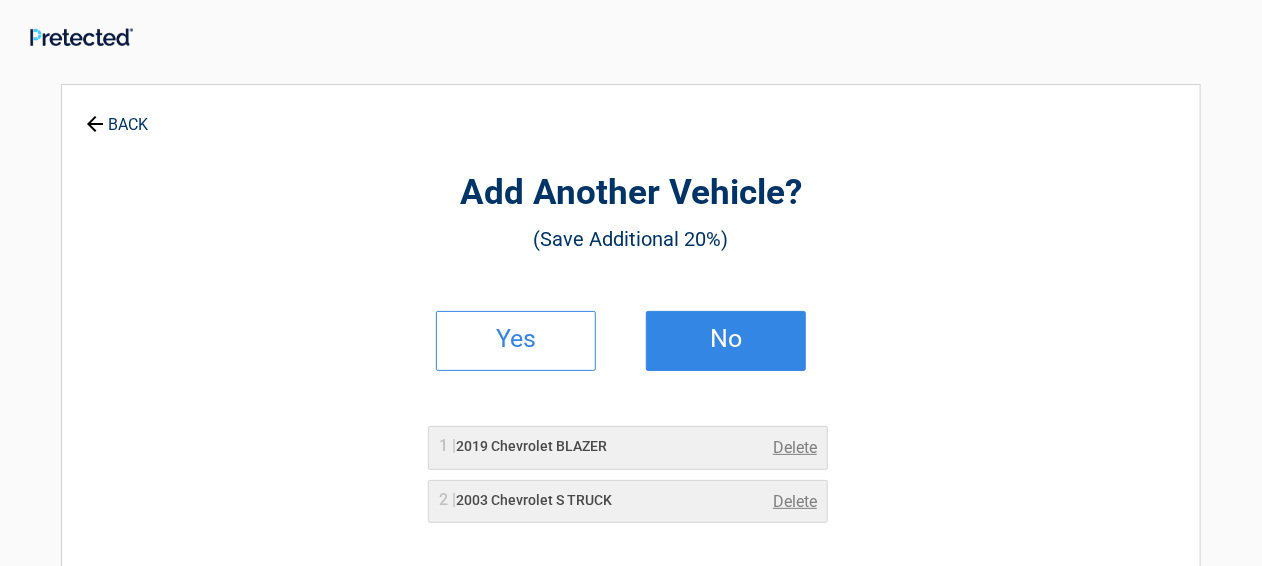 click on "No" at bounding box center [726, 341] 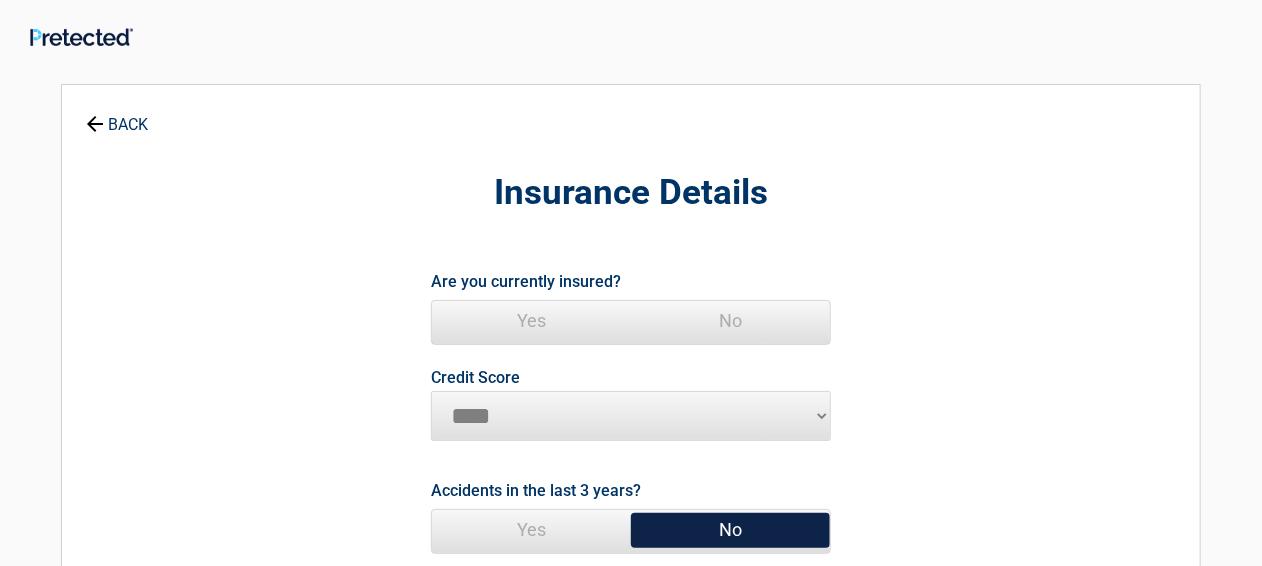click on "Yes" at bounding box center [531, 321] 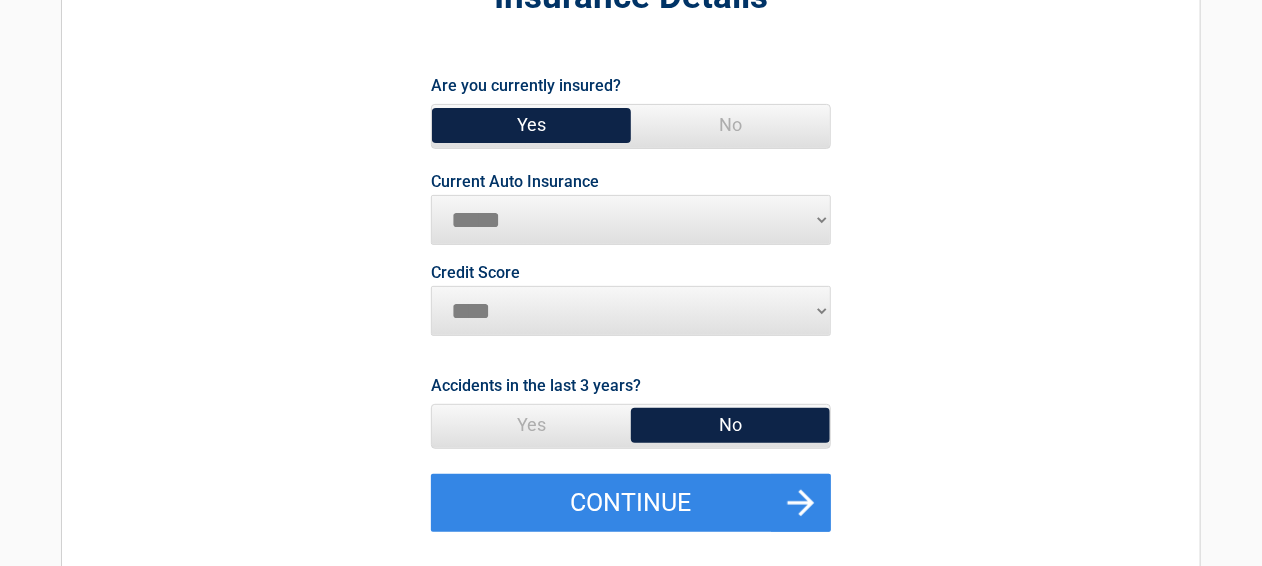 scroll, scrollTop: 200, scrollLeft: 0, axis: vertical 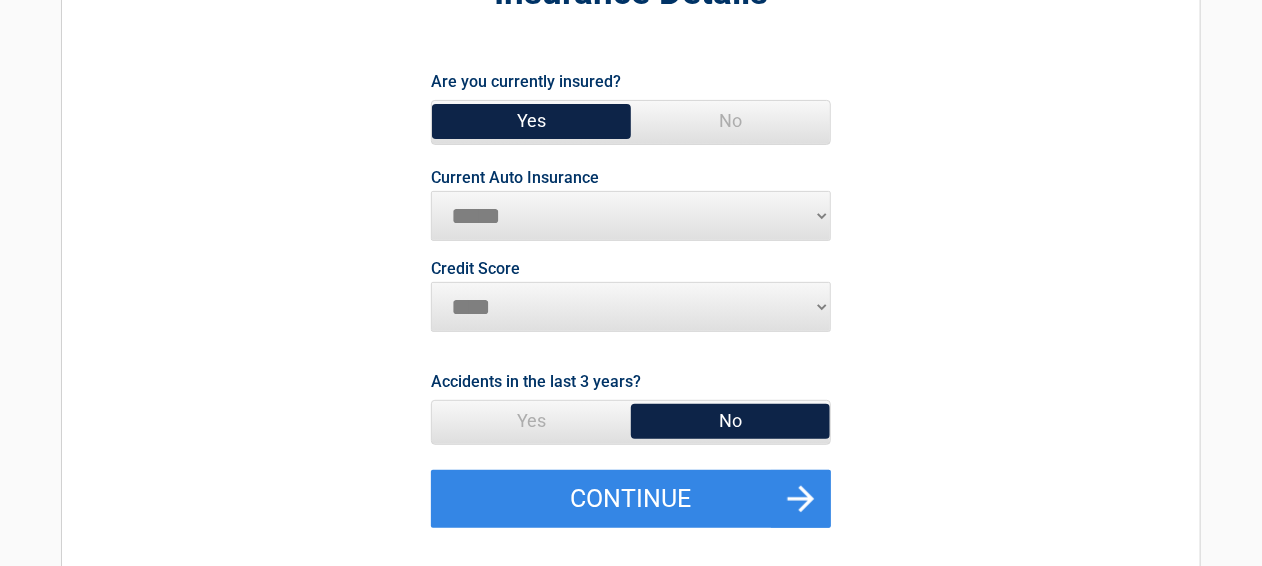 click on "**********" at bounding box center [631, 216] 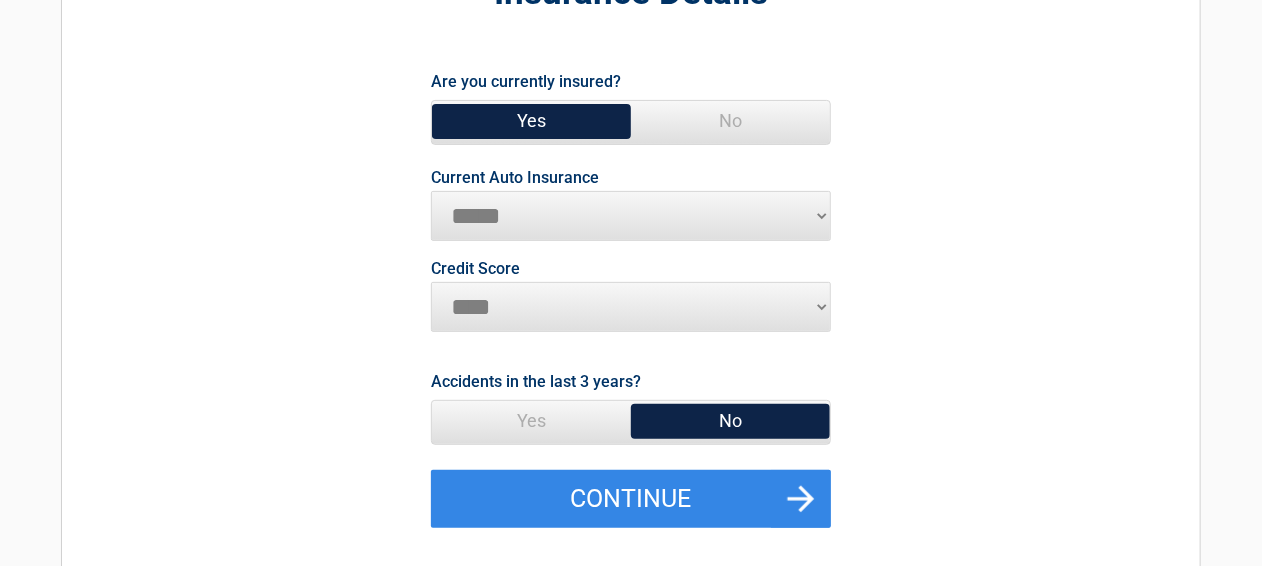 select on "**********" 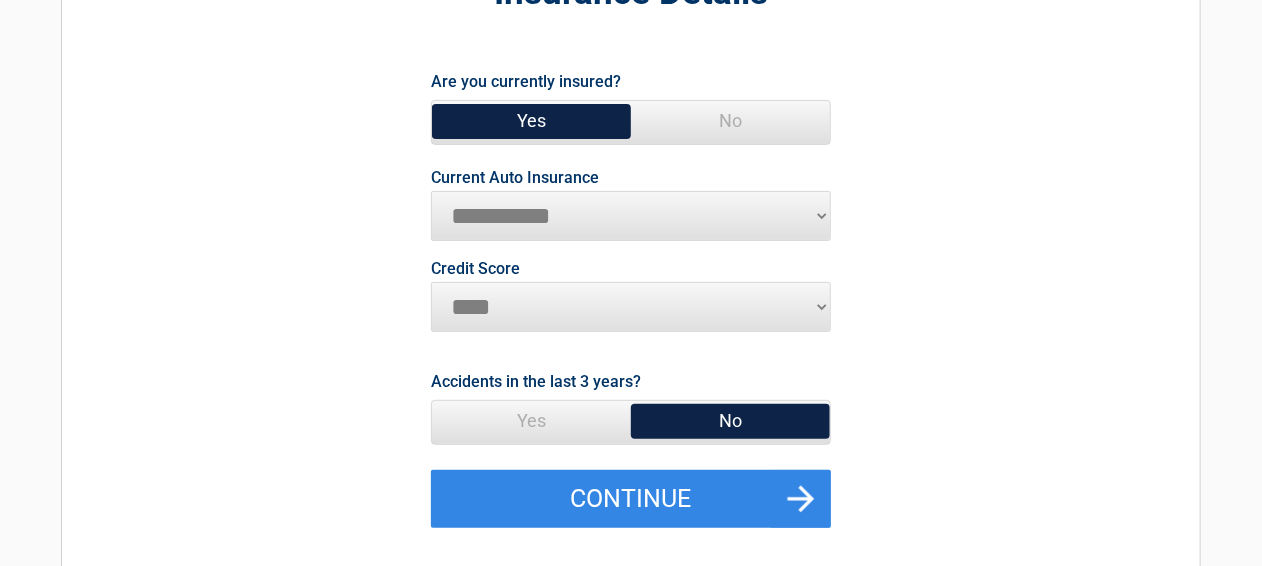 click on "**********" at bounding box center [631, 216] 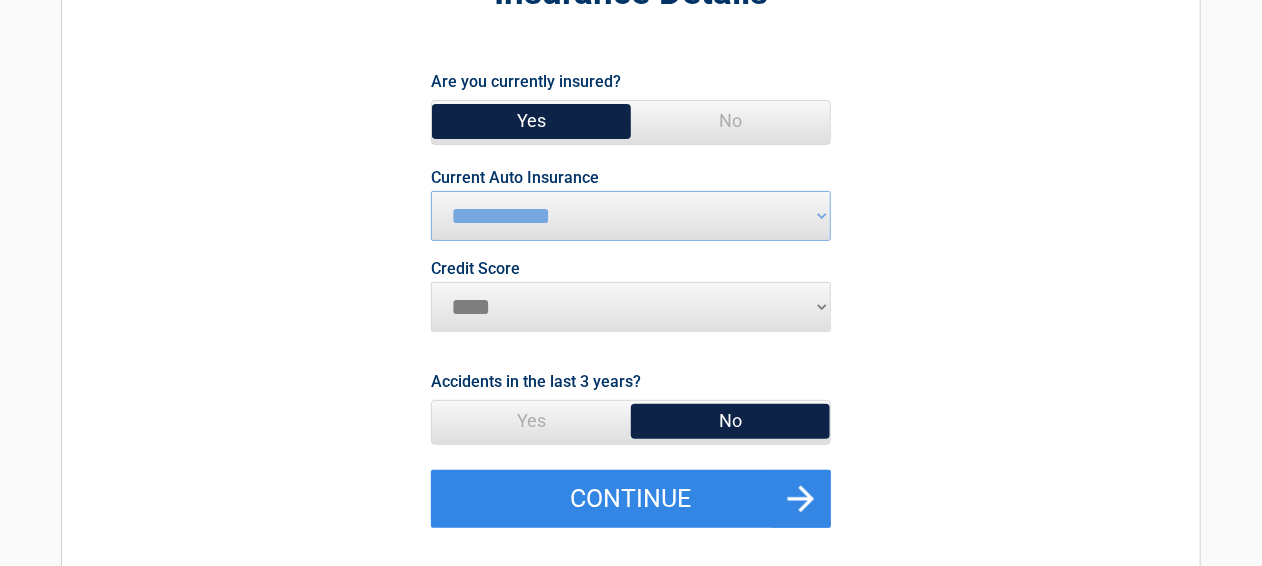 select on "*********" 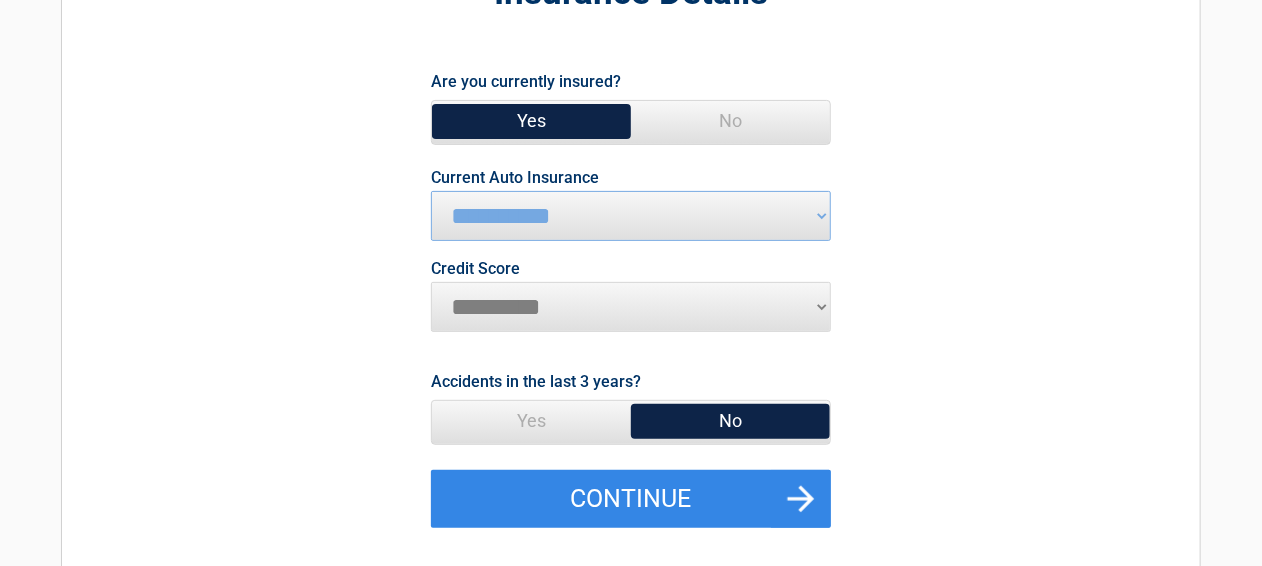 click on "*********
****
*******
****" at bounding box center [631, 307] 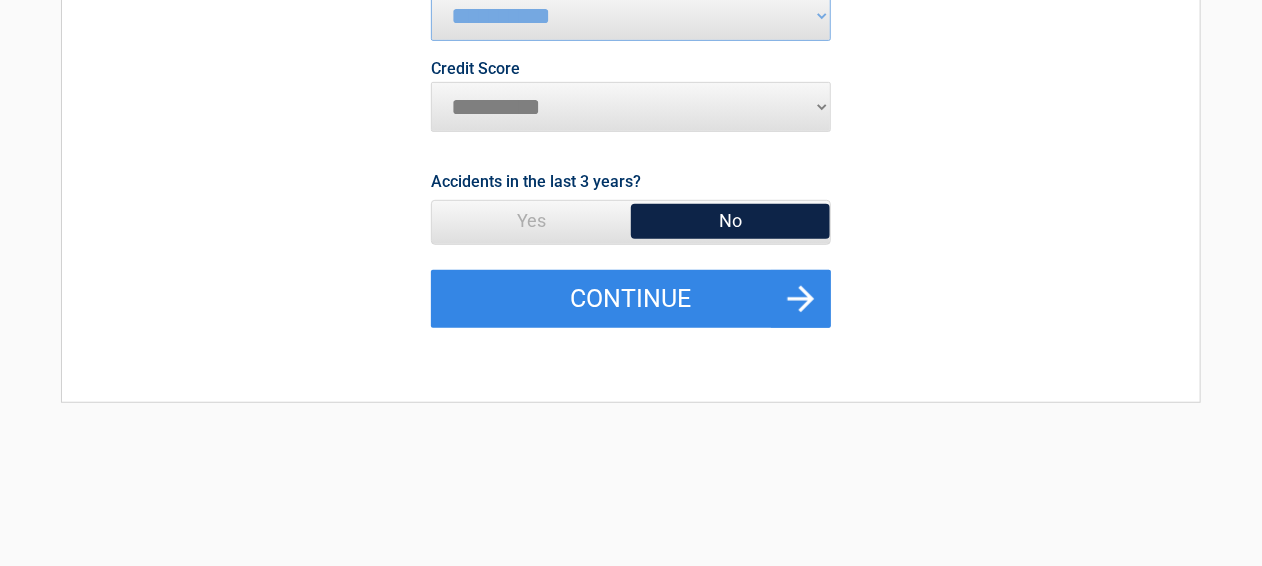 click on "No" at bounding box center (730, 221) 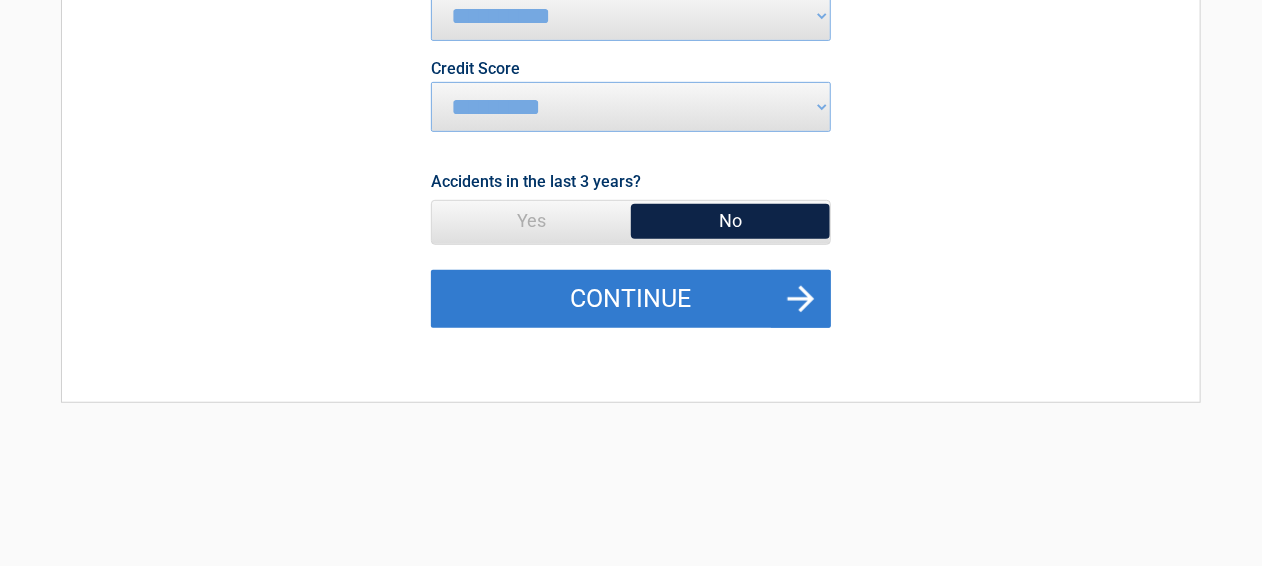 click on "Continue" at bounding box center (631, 299) 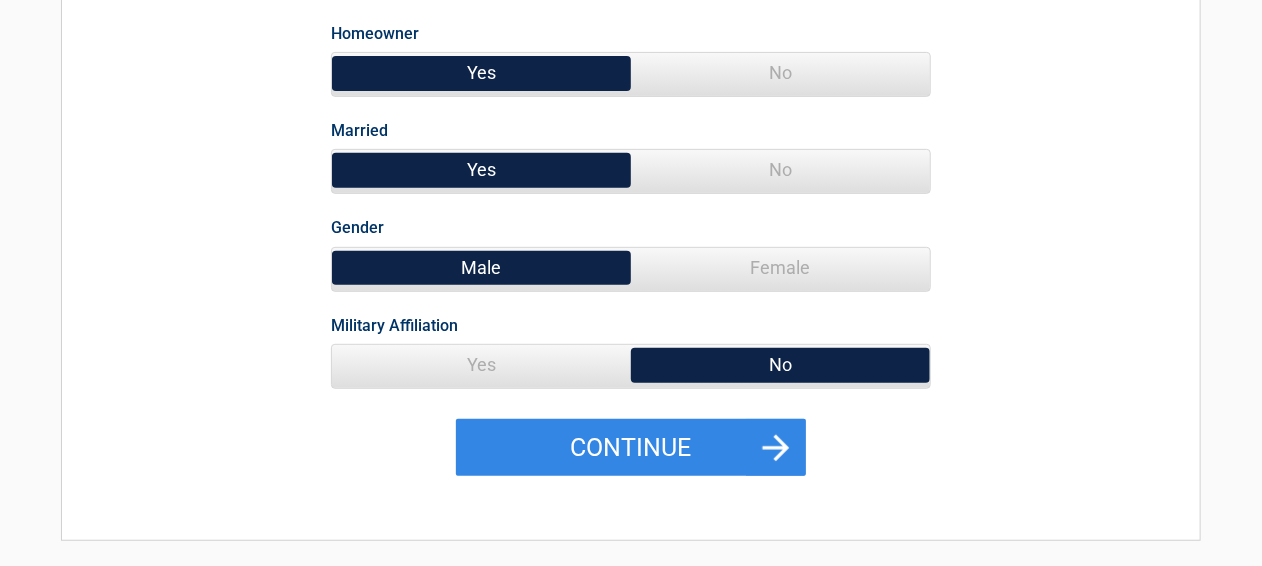 scroll, scrollTop: 300, scrollLeft: 0, axis: vertical 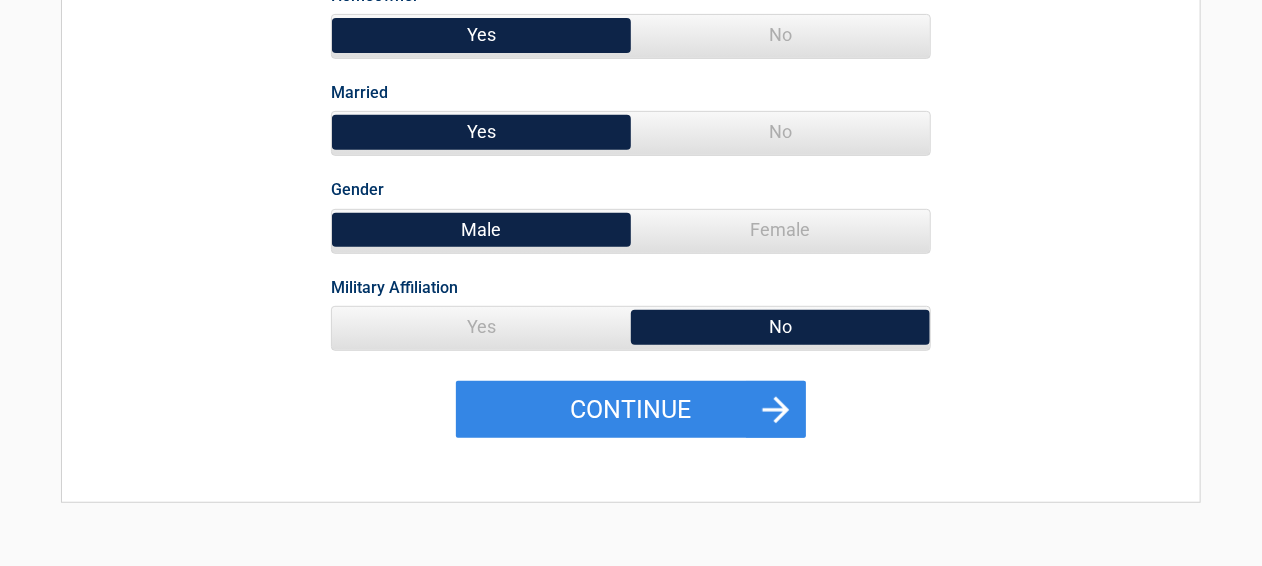 click on "Yes" at bounding box center (481, 327) 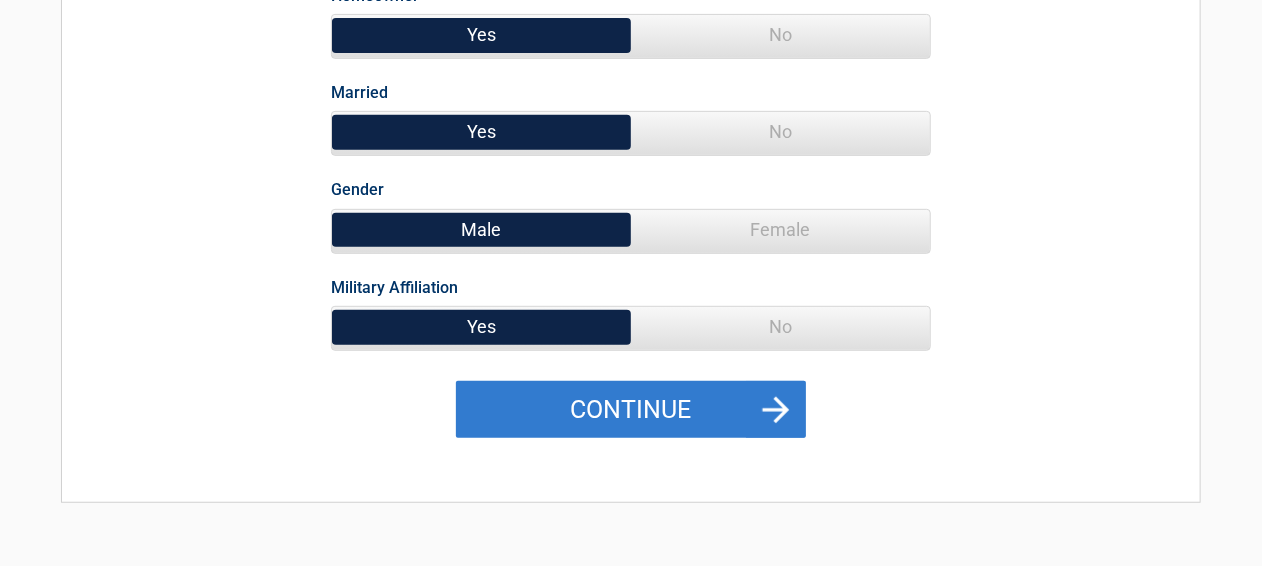 click on "Continue" at bounding box center (631, 410) 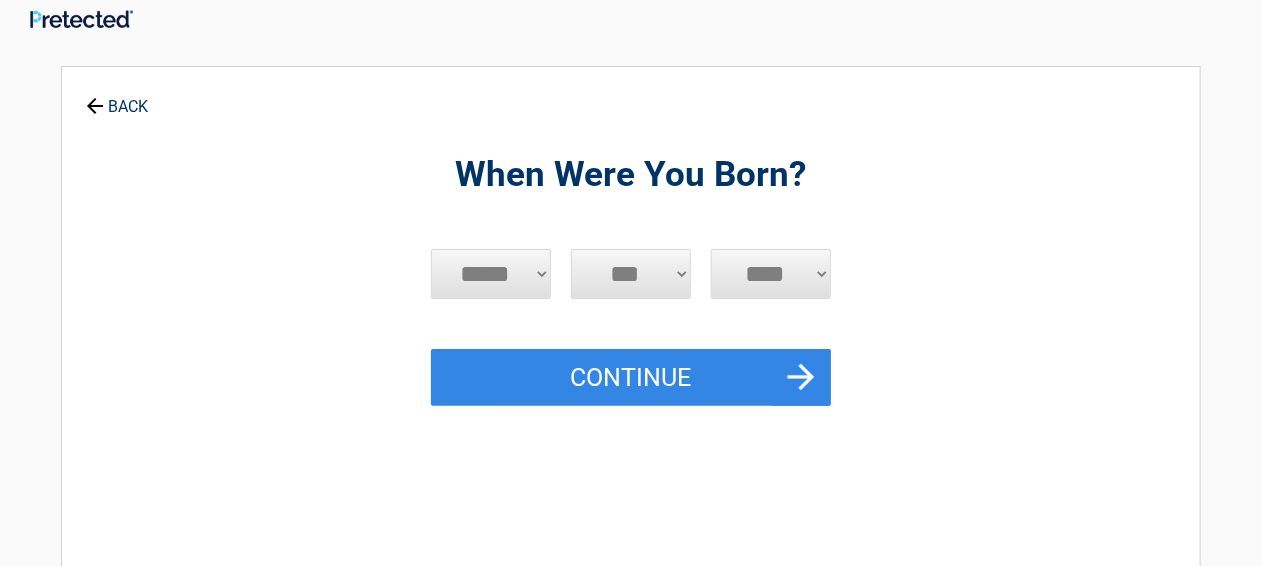 scroll, scrollTop: 0, scrollLeft: 0, axis: both 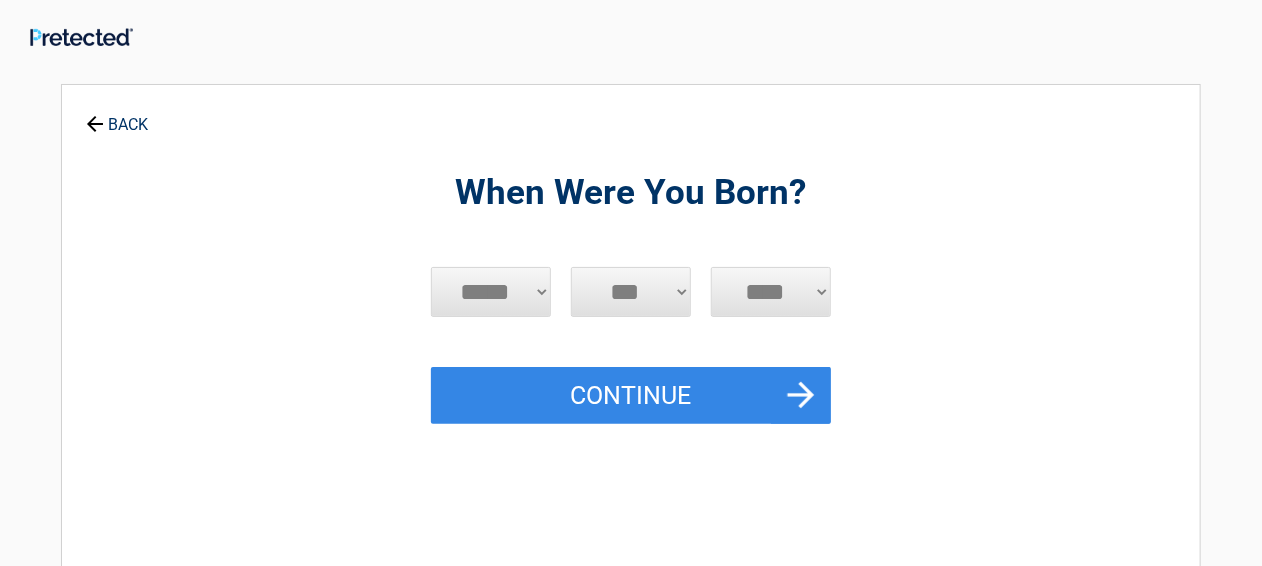 click on "*****
***
***
***
***
***
***
***
***
***
***
***
***" at bounding box center [491, 292] 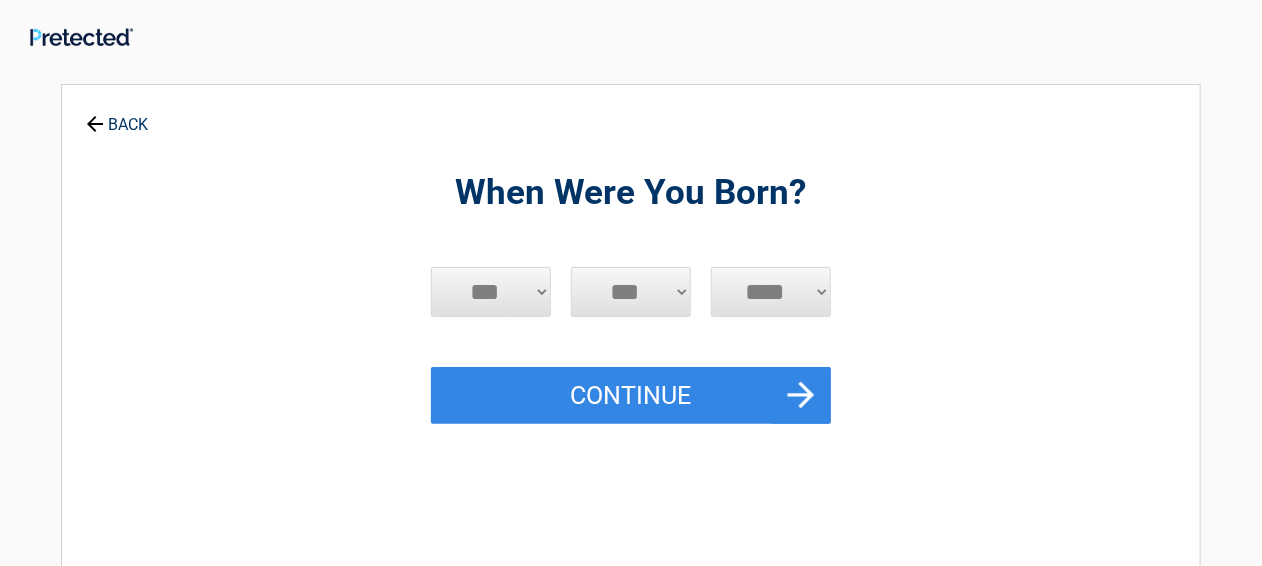 click on "*****
***
***
***
***
***
***
***
***
***
***
***
***" at bounding box center (491, 292) 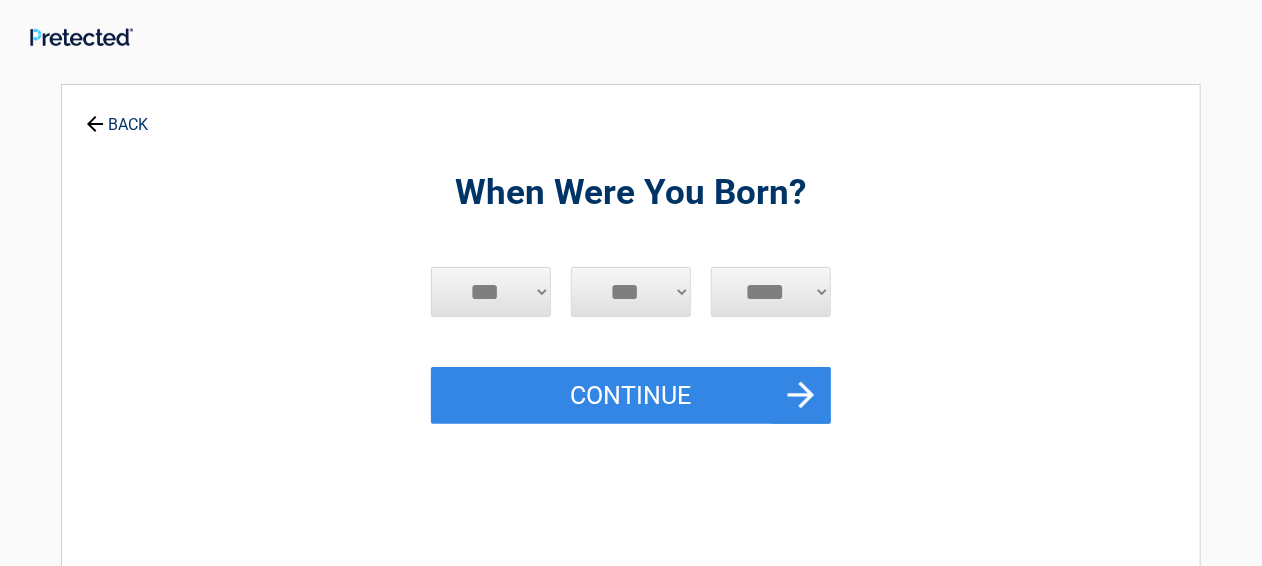 click on "*** * * * * * * * * * ** ** ** ** ** ** ** ** ** ** ** ** ** ** ** ** ** ** ** ** ** **" at bounding box center (631, 292) 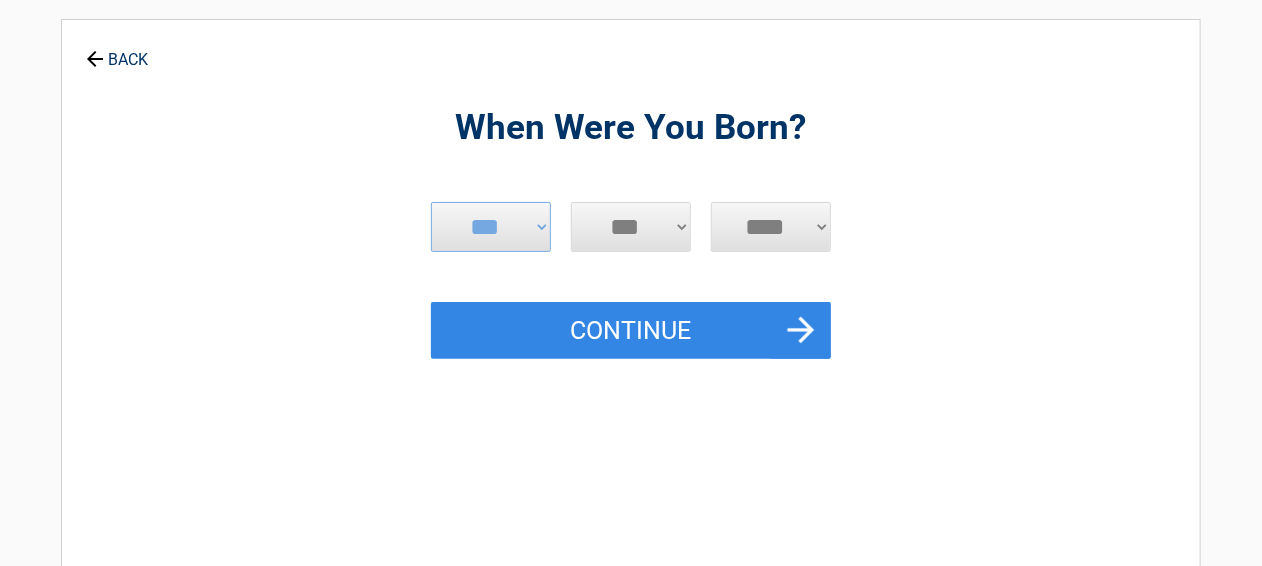 scroll, scrollTop: 100, scrollLeft: 0, axis: vertical 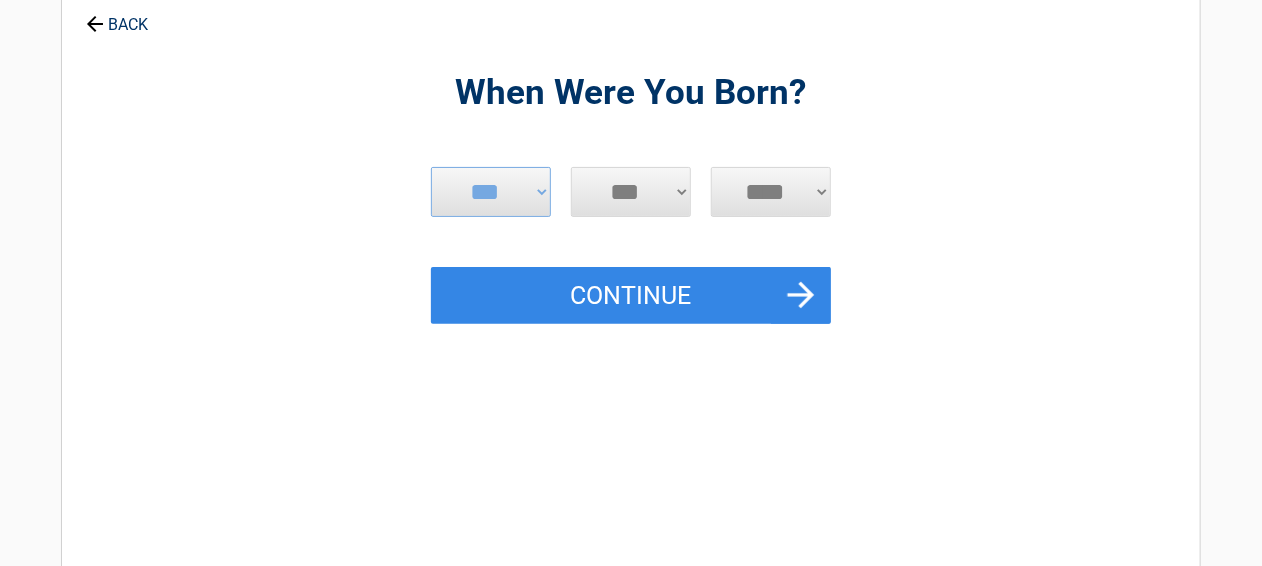 click on "*** * * * * * * * * * ** ** ** ** ** ** ** ** ** ** ** ** ** ** ** ** ** ** ** ** ** **" at bounding box center [631, 192] 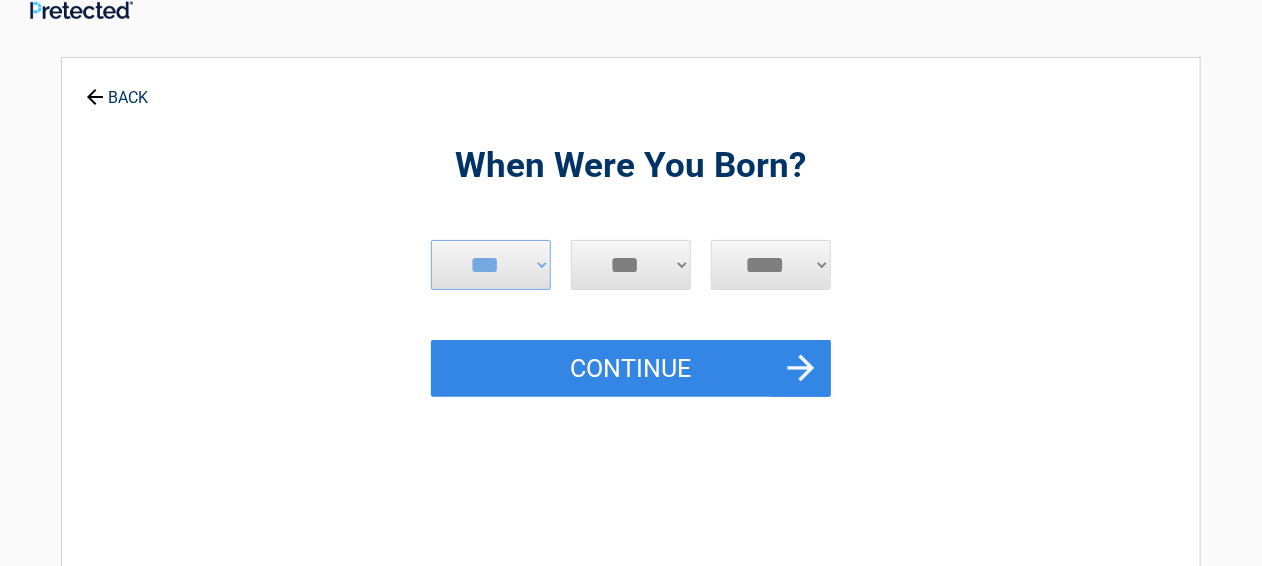 scroll, scrollTop: 0, scrollLeft: 0, axis: both 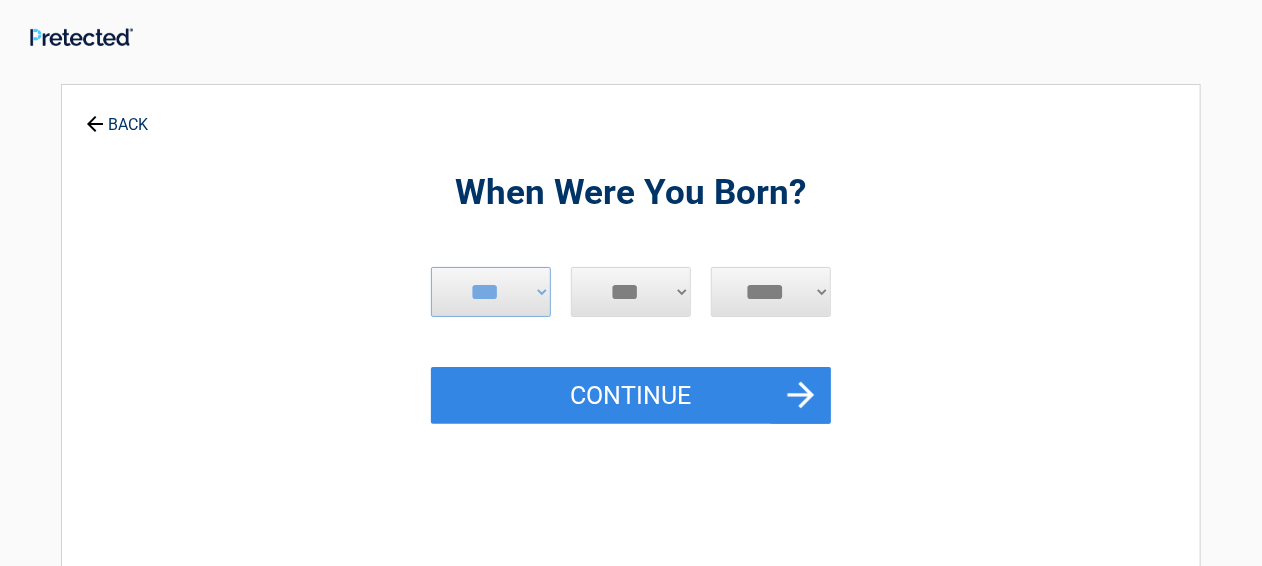 drag, startPoint x: 1266, startPoint y: 524, endPoint x: 1266, endPoint y: 612, distance: 88 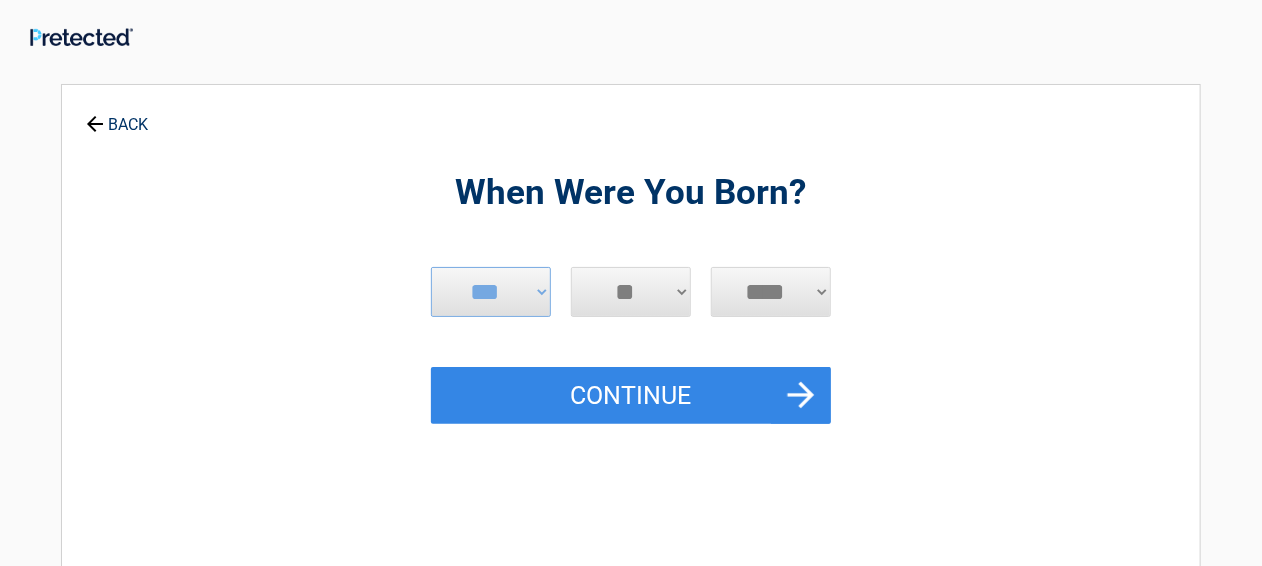 click on "*** * * * * * * * * * ** ** ** ** ** ** ** ** ** ** ** ** ** ** ** ** ** ** ** ** ** **" at bounding box center [631, 292] 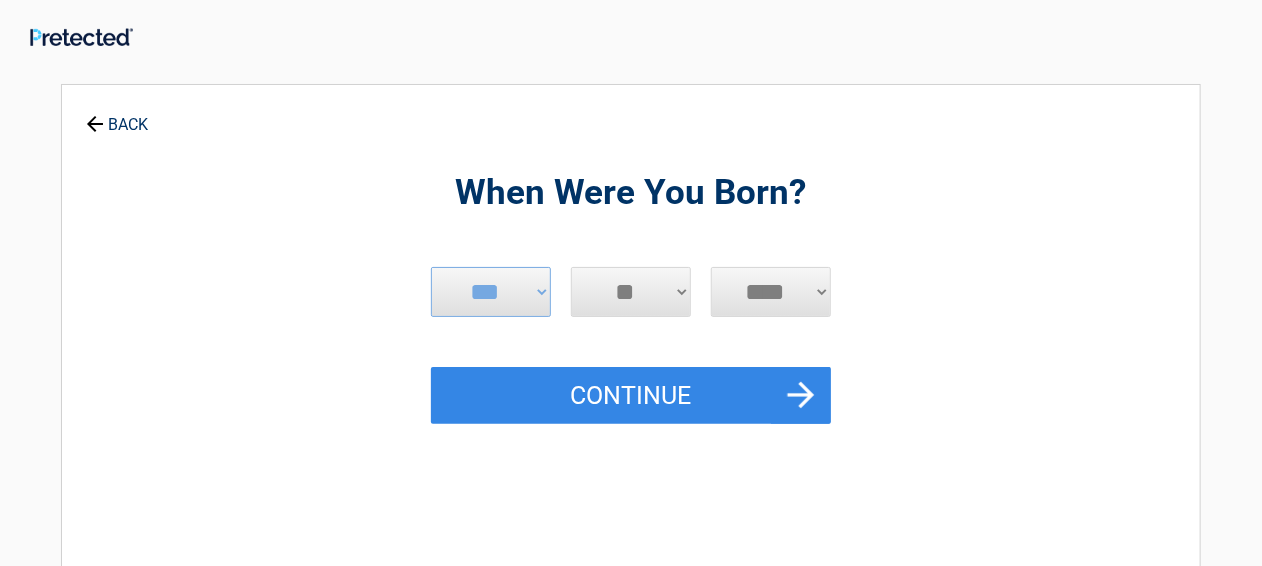 click on "****
****
****
****
****
****
****
****
****
****
****
****
****
****
****
****
****
****
****
****
****
****
****
****
****
****
****
****
****
****
****
****
****
****
****
****
****
****
****
****
****
****
****
****
****
****
****
****
****
****
****
****
****
****
****
****
****
****
****
****
****
****
****
****" at bounding box center [771, 292] 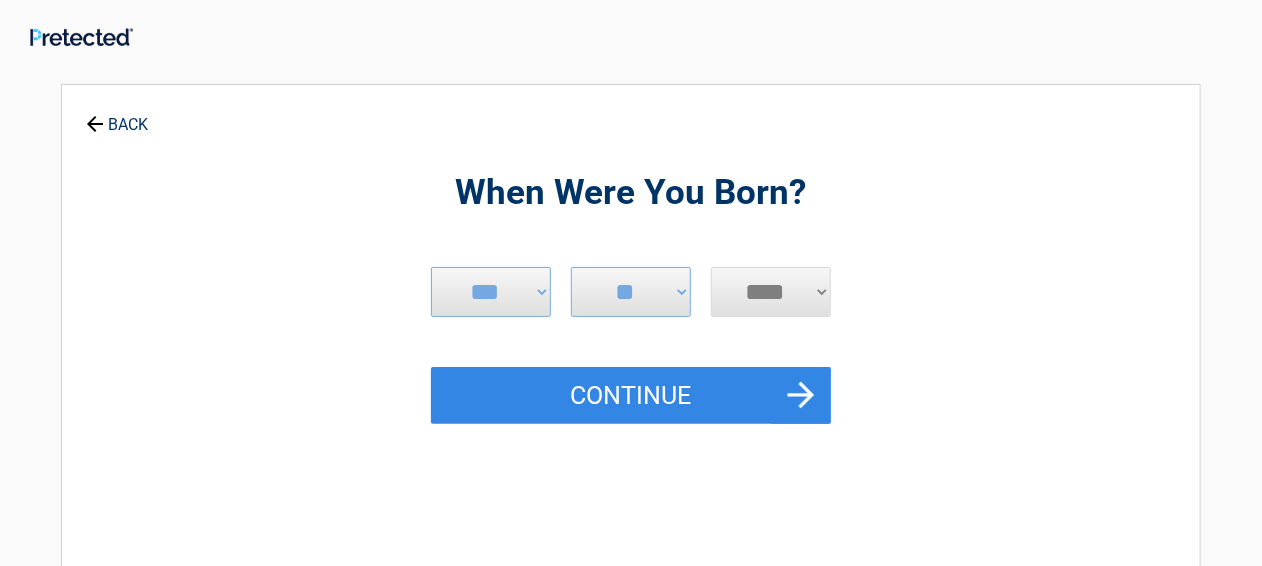 select on "****" 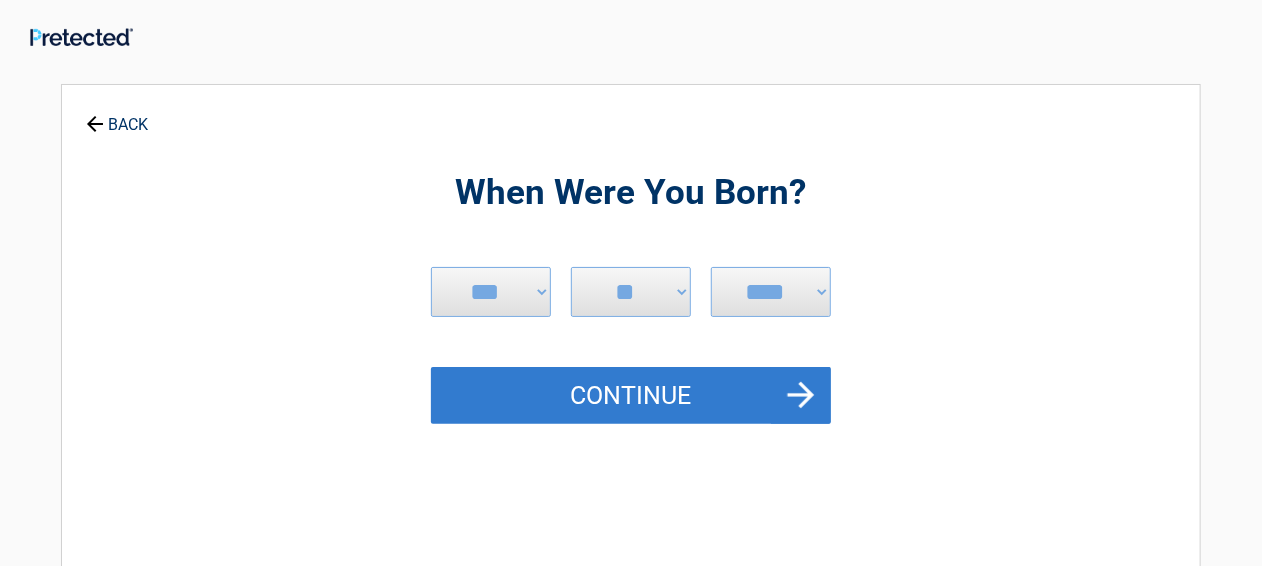 click on "Continue" at bounding box center (631, 396) 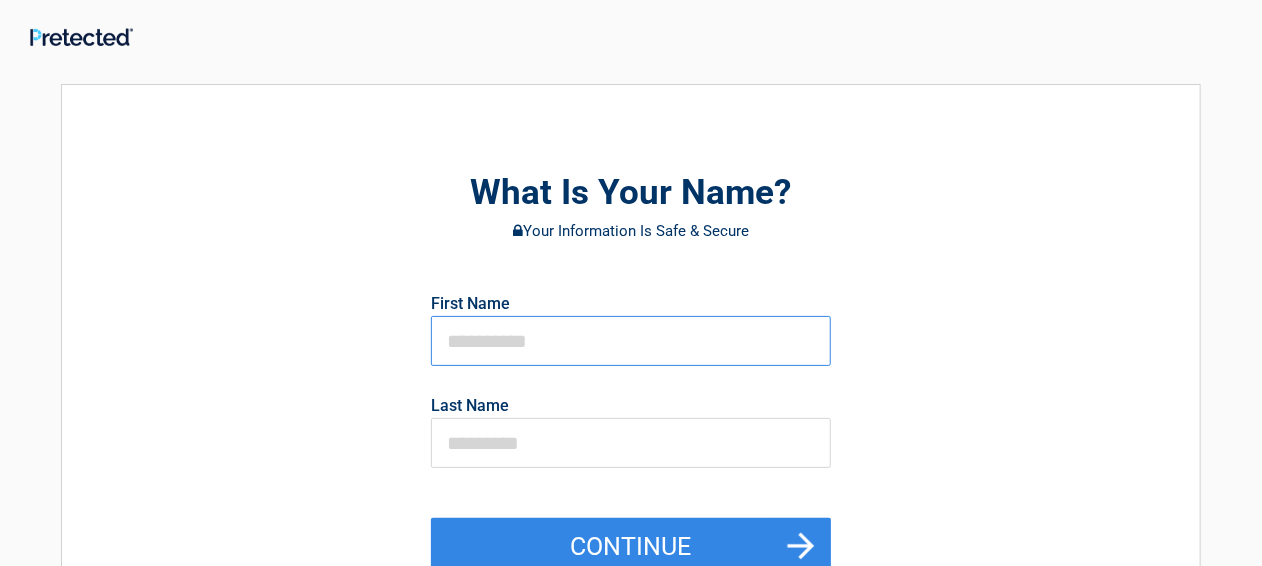 click at bounding box center [631, 341] 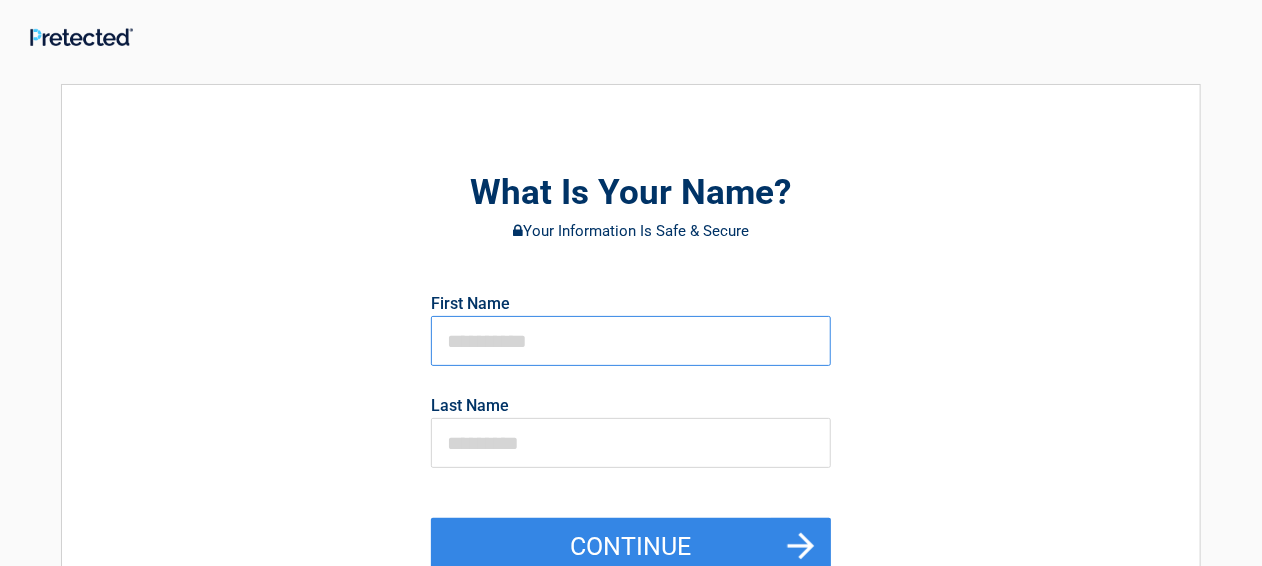 type on "*****" 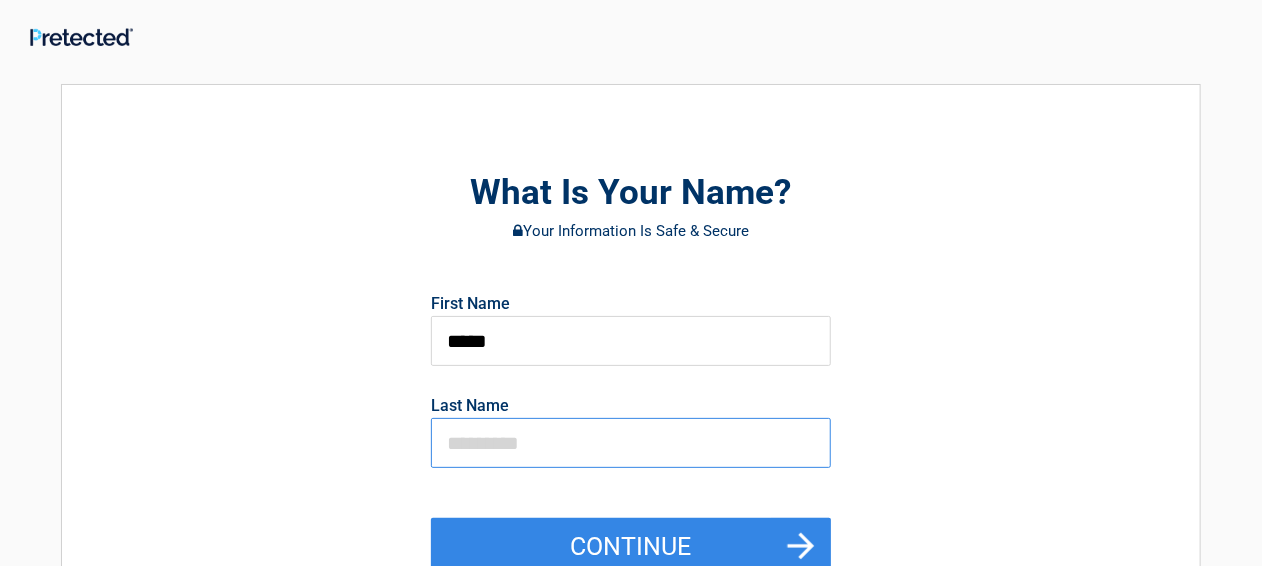 click at bounding box center [631, 443] 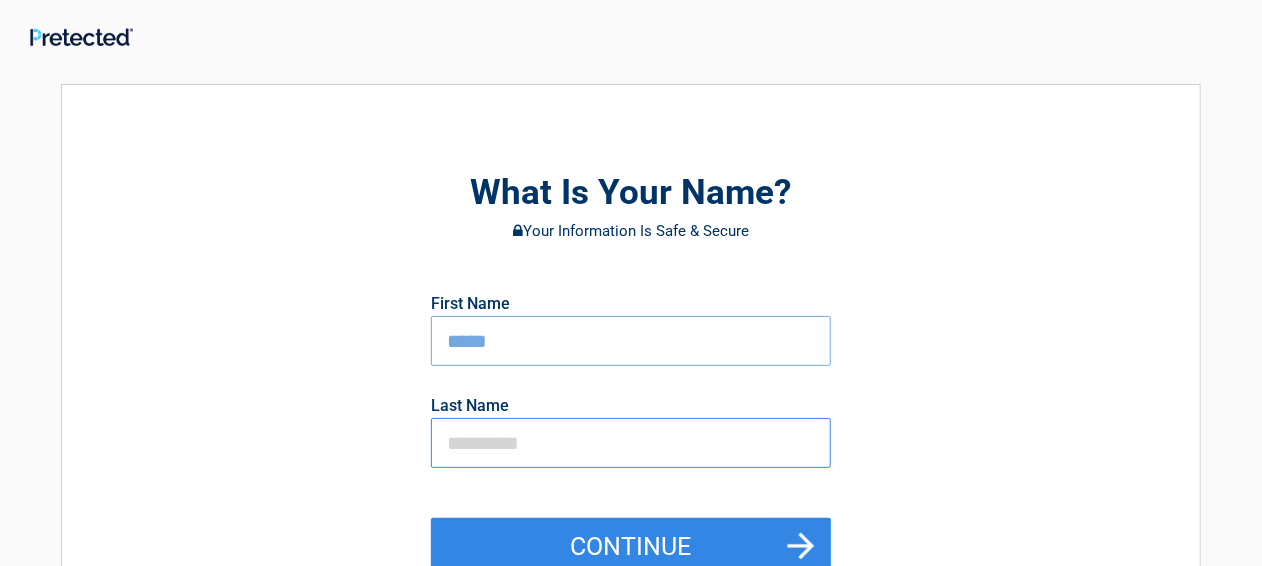 type on "*****" 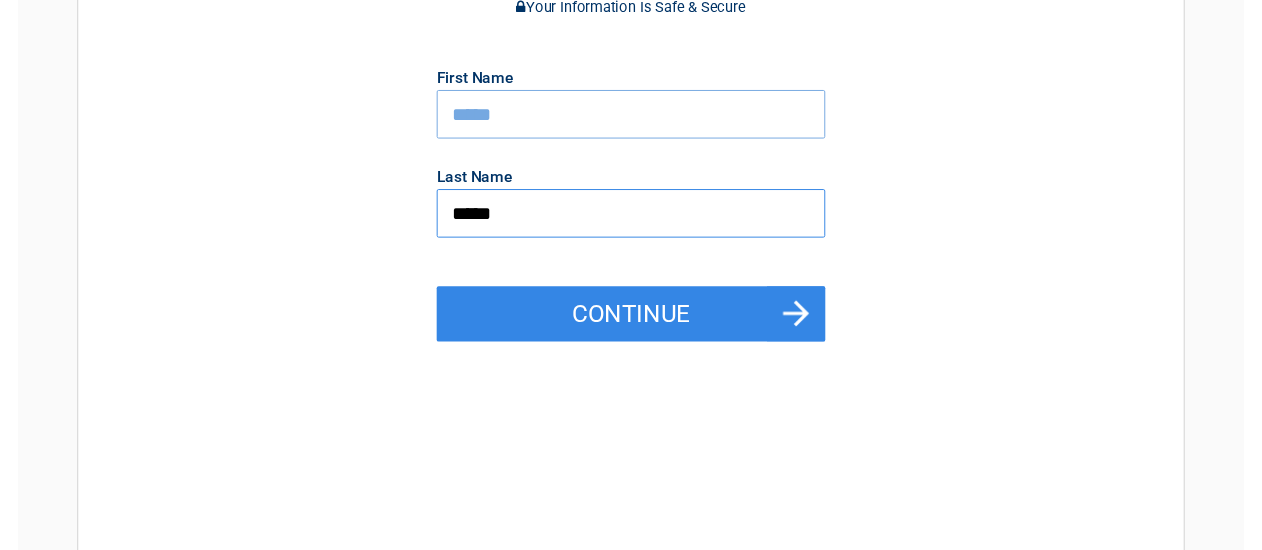 scroll, scrollTop: 200, scrollLeft: 0, axis: vertical 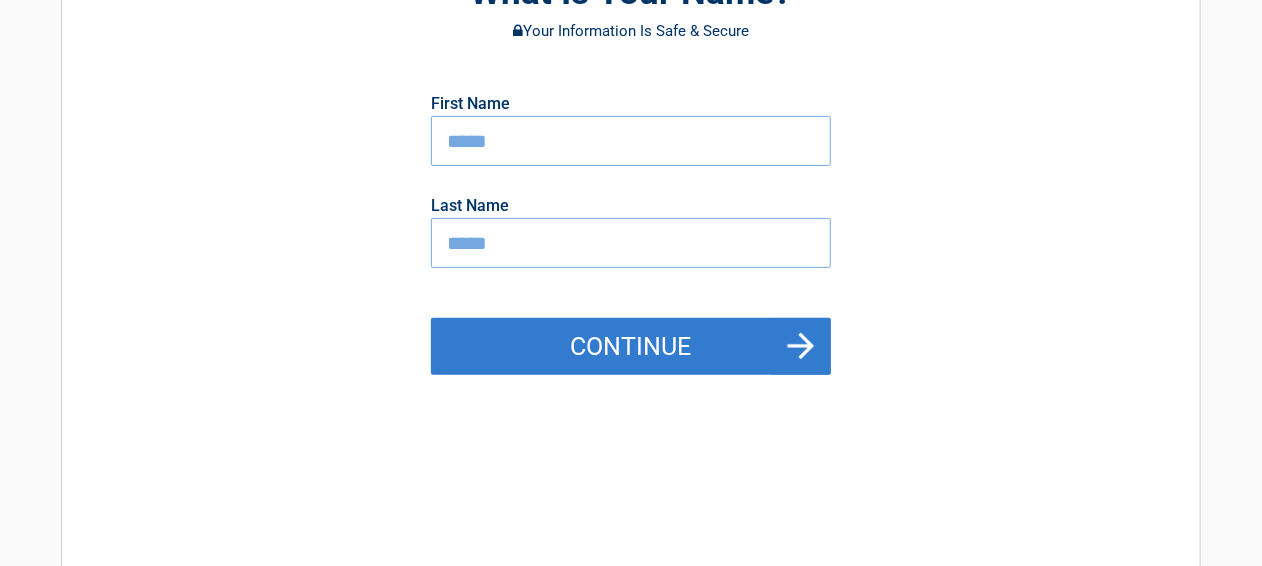 click on "Continue" at bounding box center (631, 347) 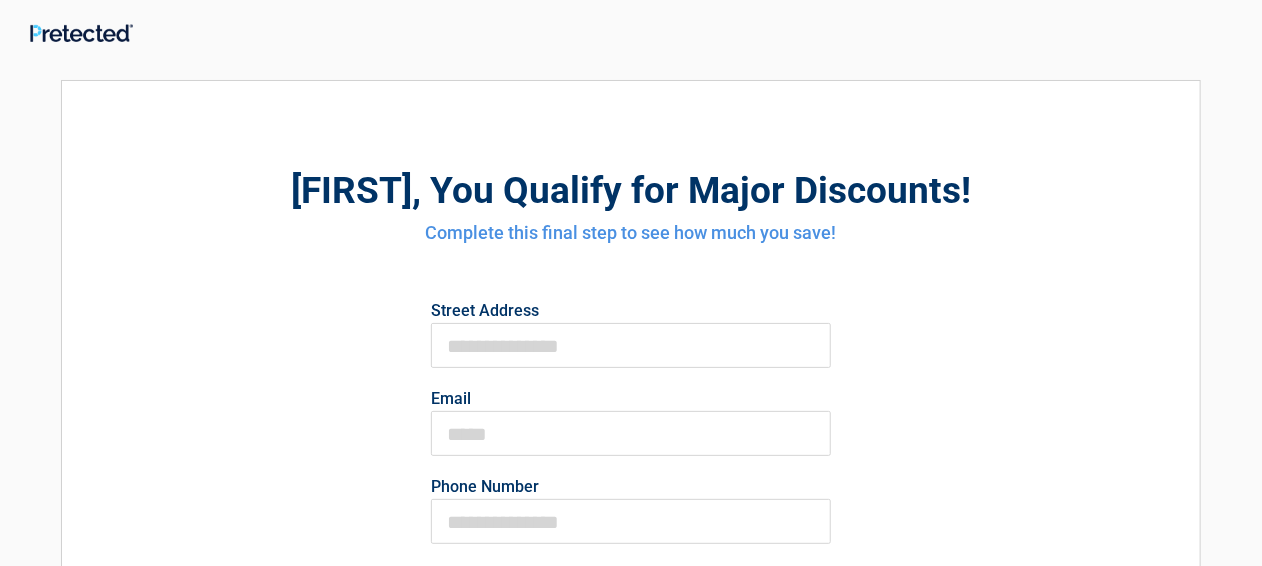 scroll, scrollTop: 0, scrollLeft: 0, axis: both 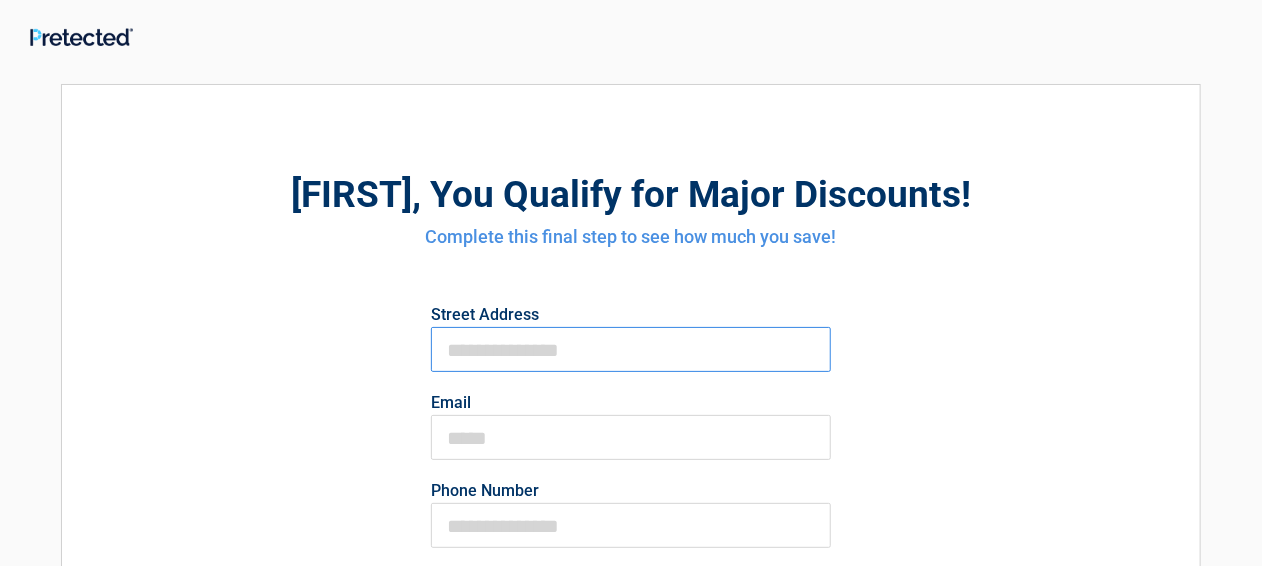 click on "First Name" at bounding box center (631, 349) 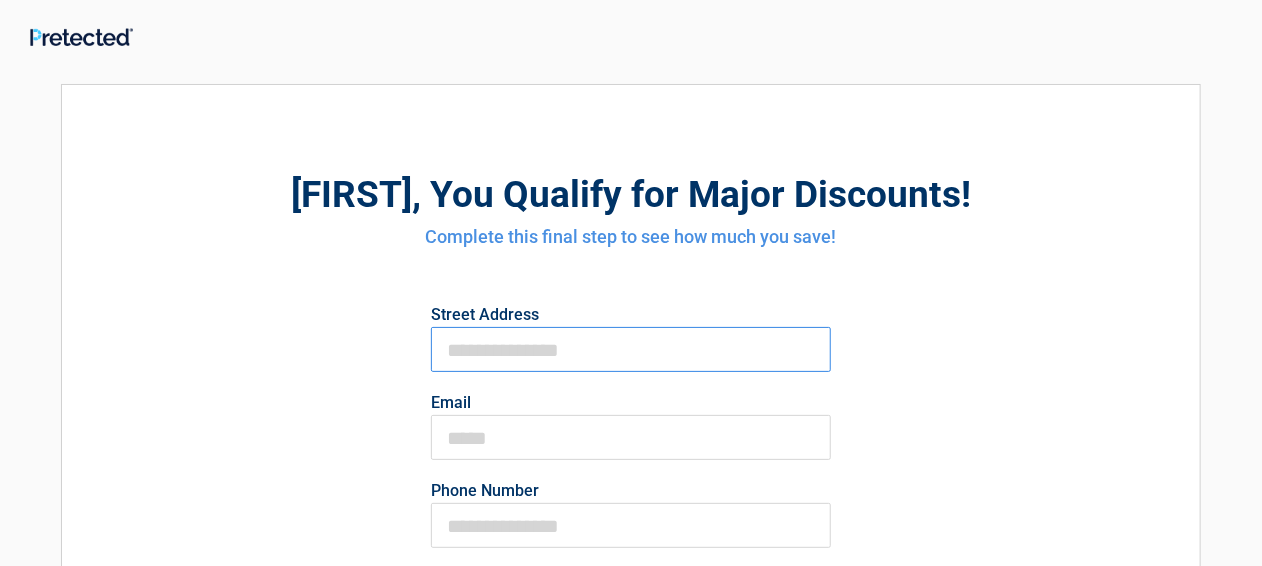 type on "**********" 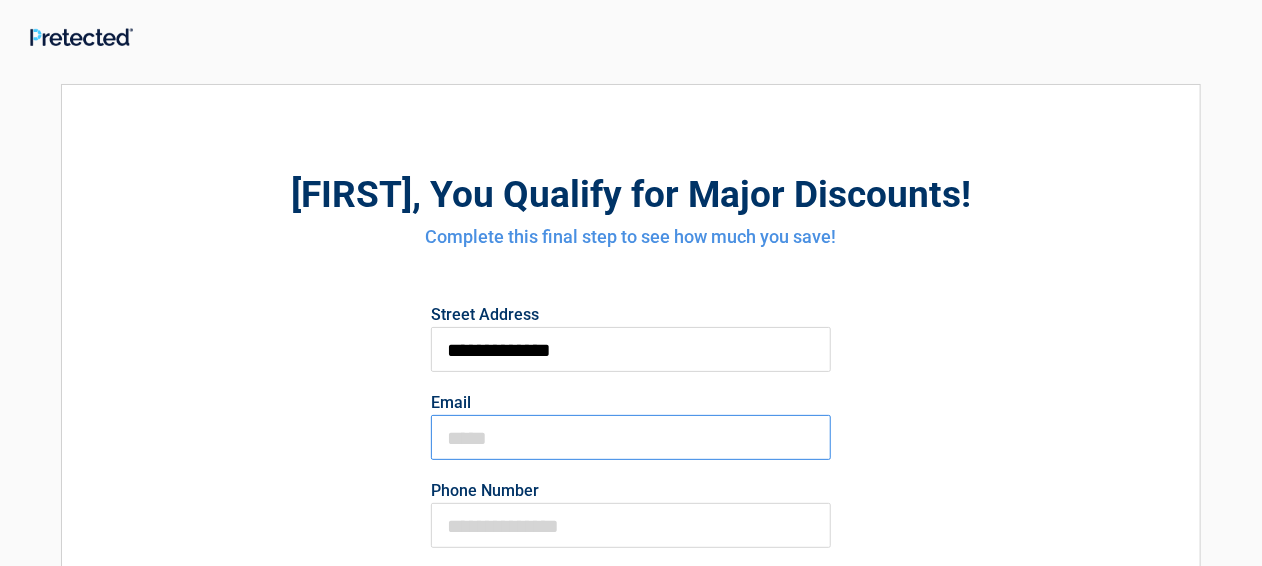 click on "Email" at bounding box center (631, 437) 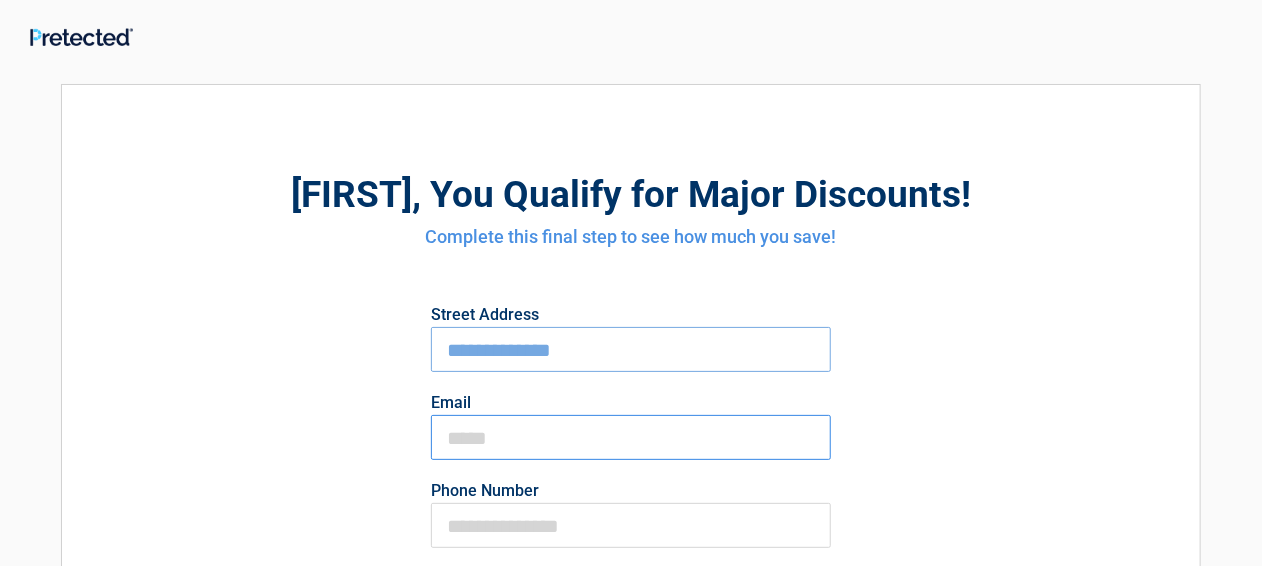 type on "**********" 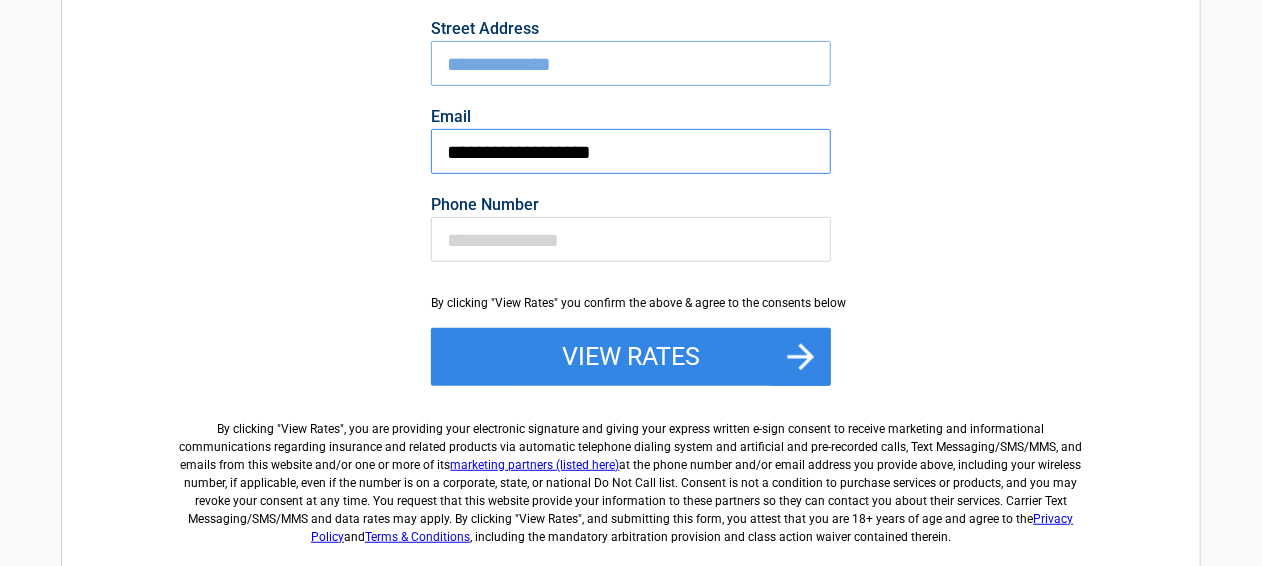 scroll, scrollTop: 300, scrollLeft: 0, axis: vertical 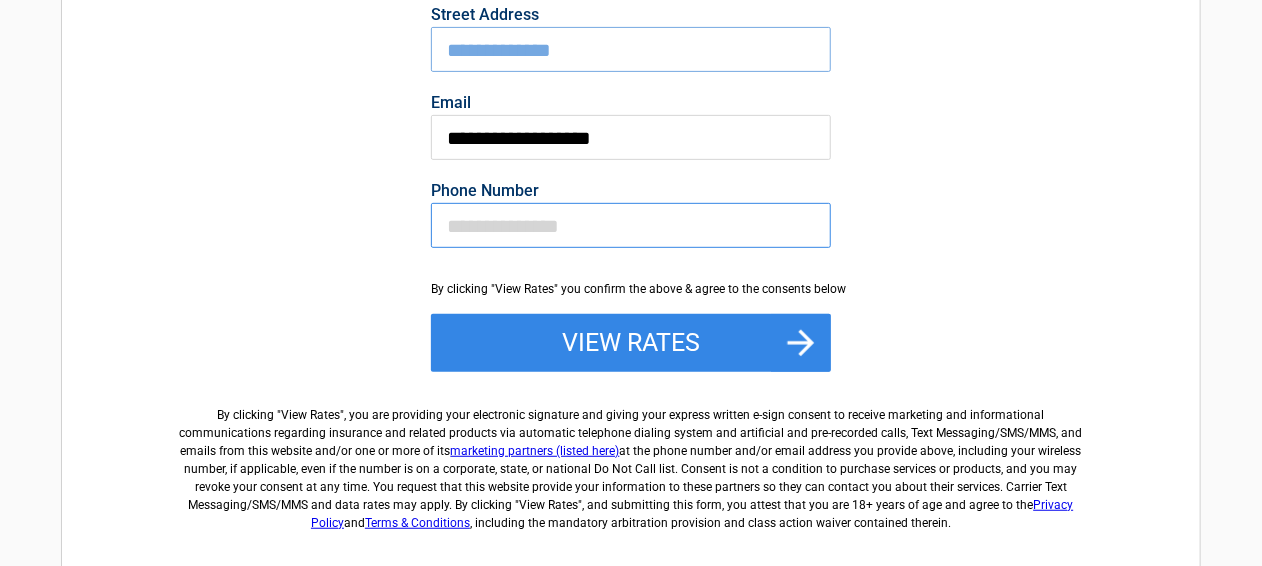 click on "Phone Number" at bounding box center [631, 225] 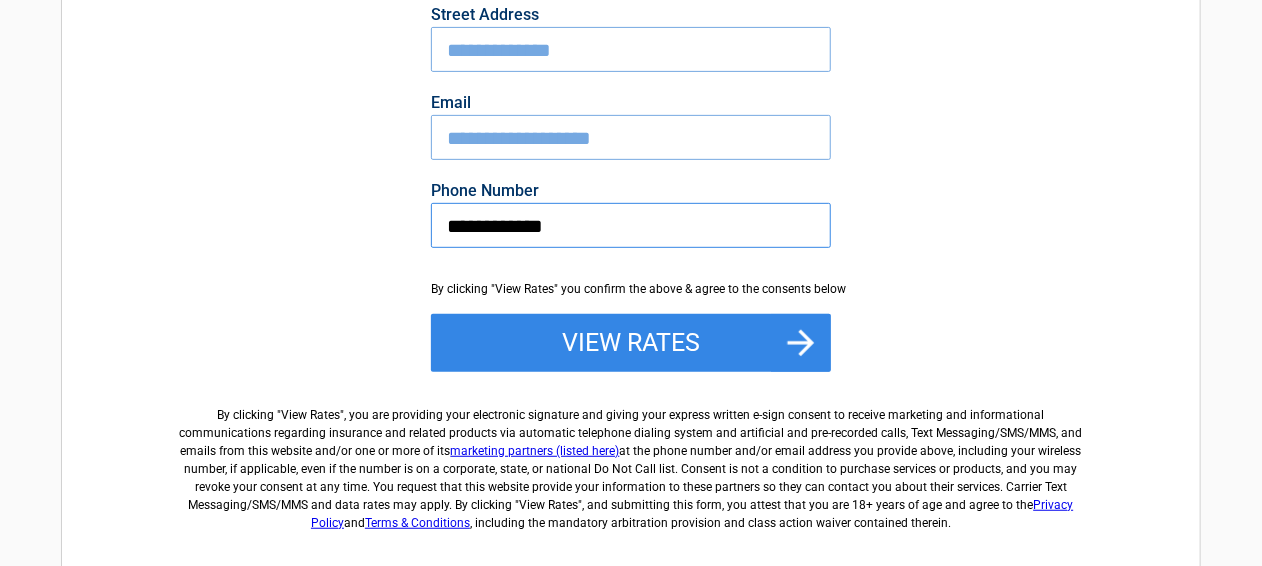 click on "**********" at bounding box center [631, 225] 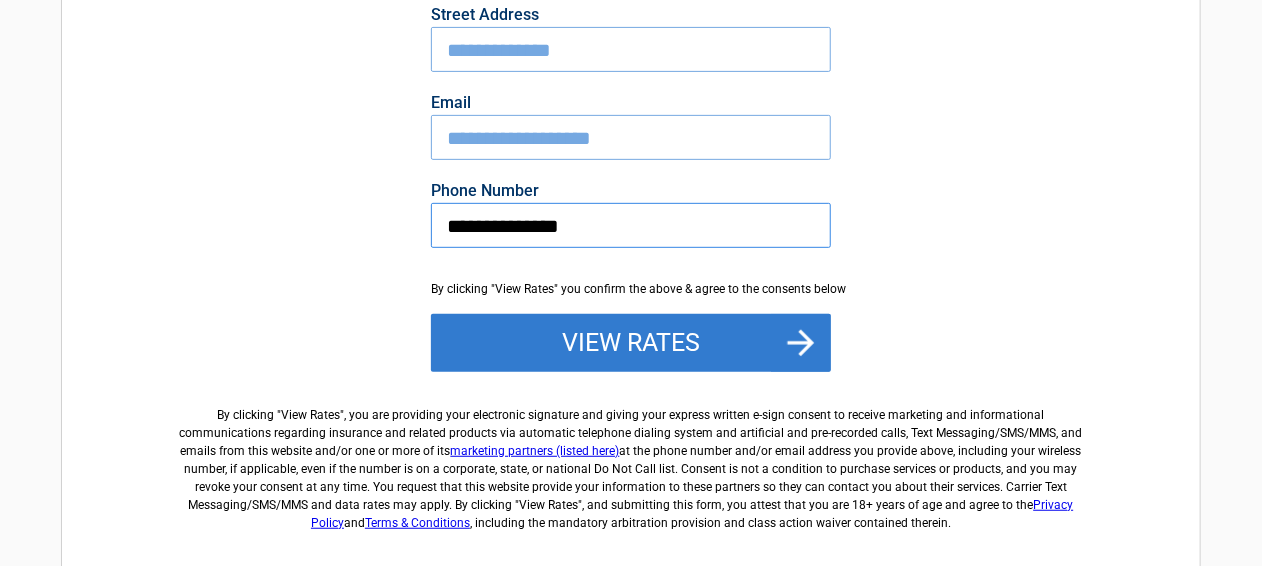 type on "**********" 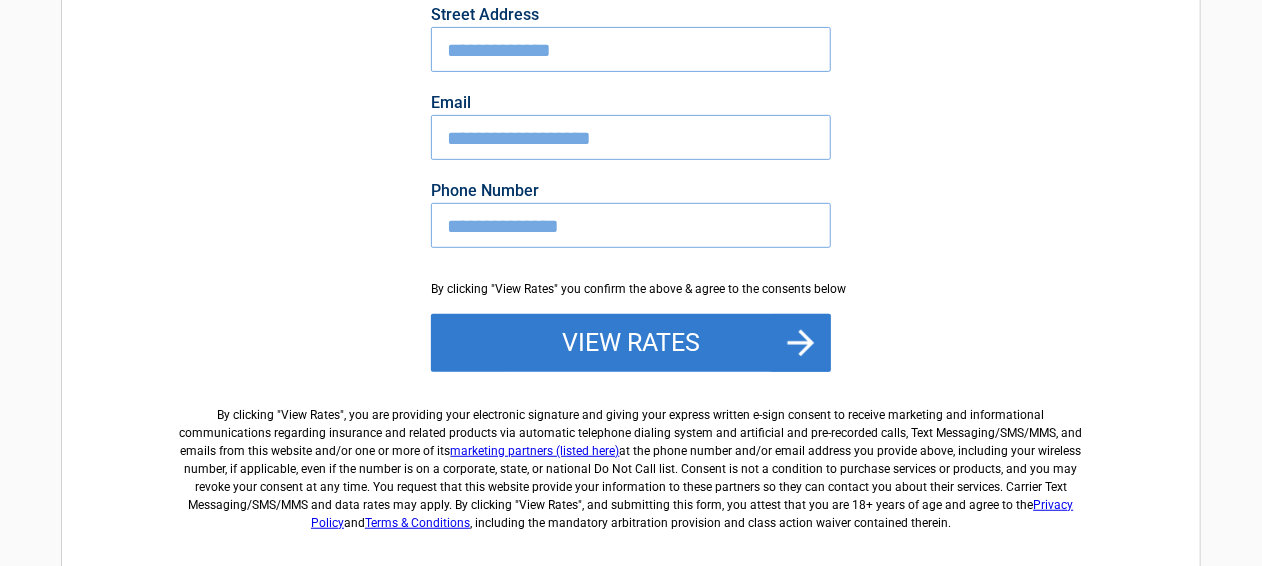 click on "View Rates" at bounding box center [631, 343] 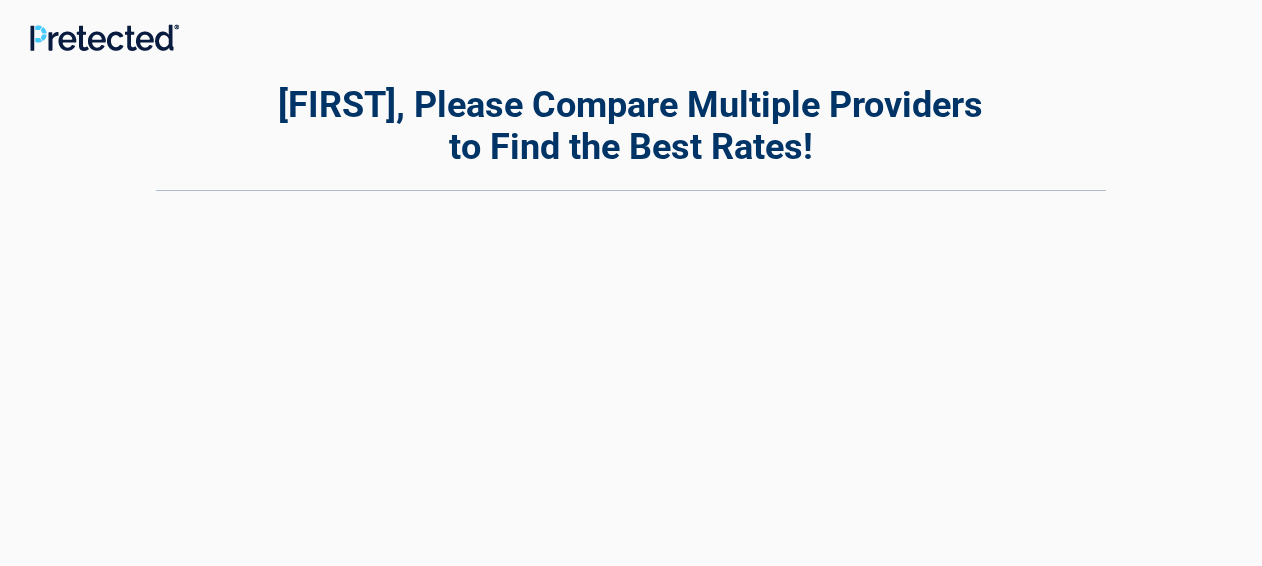 scroll, scrollTop: 0, scrollLeft: 0, axis: both 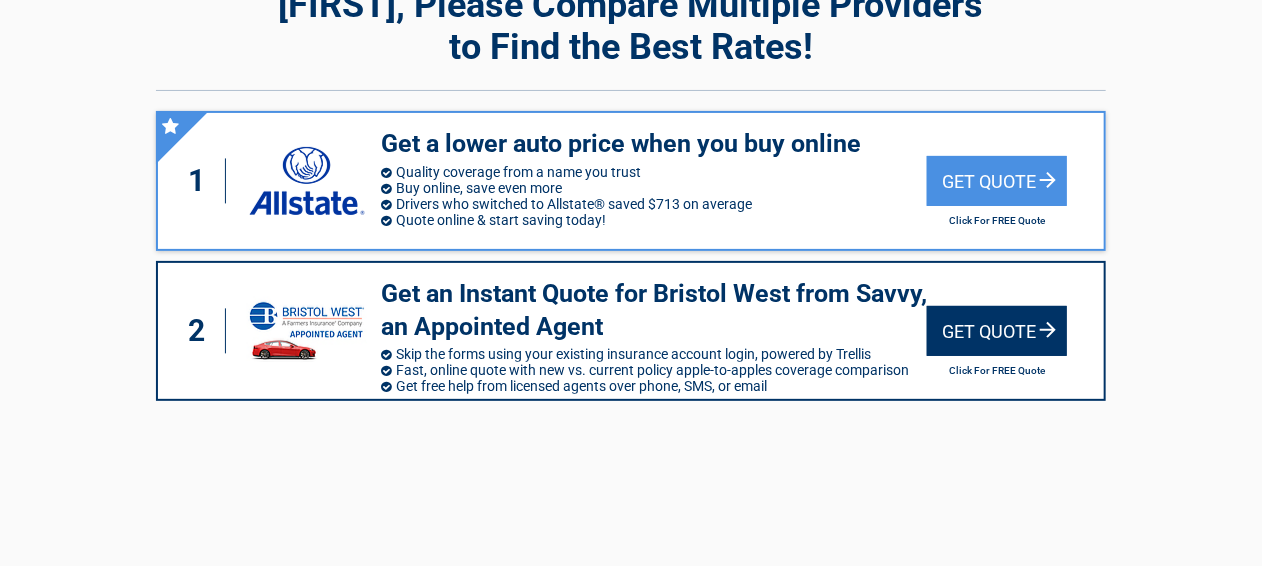 click on "Get Quote" at bounding box center (997, 331) 